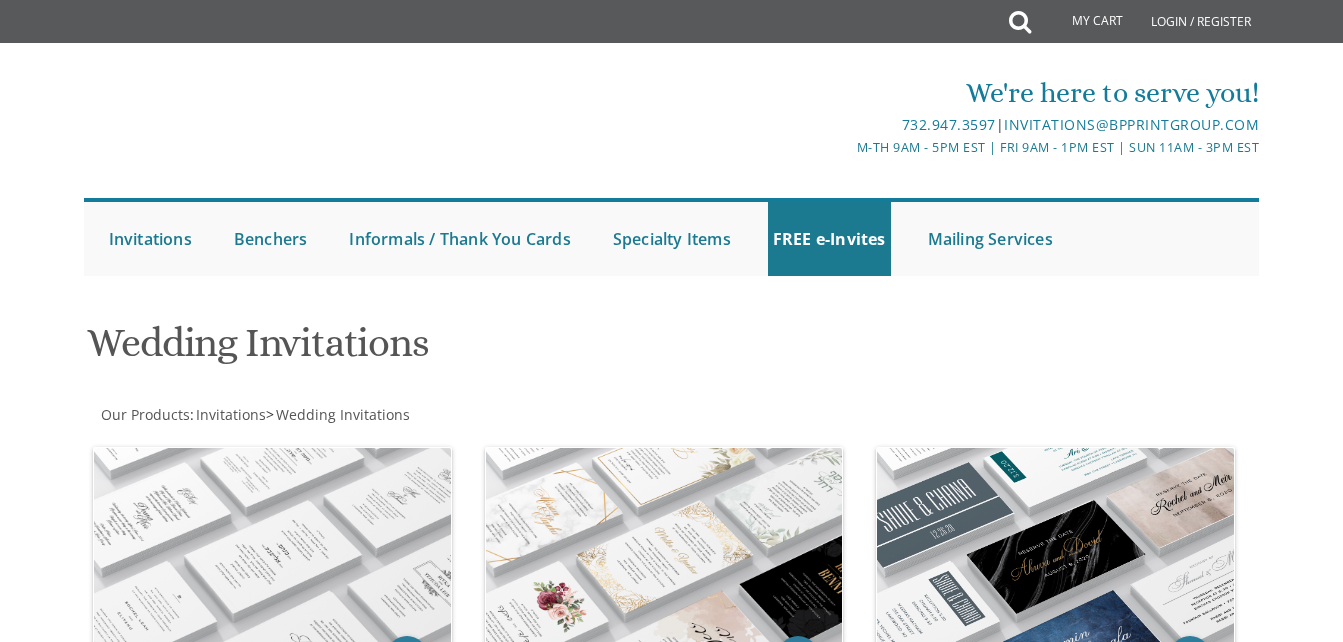 scroll, scrollTop: 0, scrollLeft: 0, axis: both 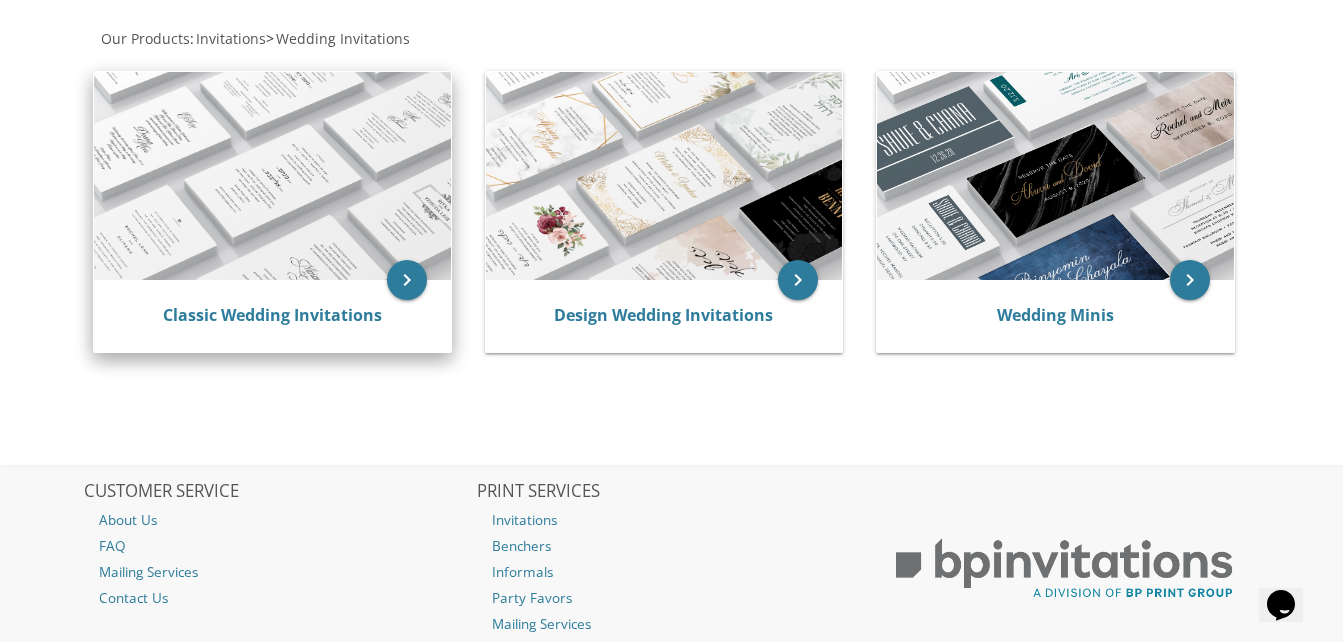 click at bounding box center [272, 176] 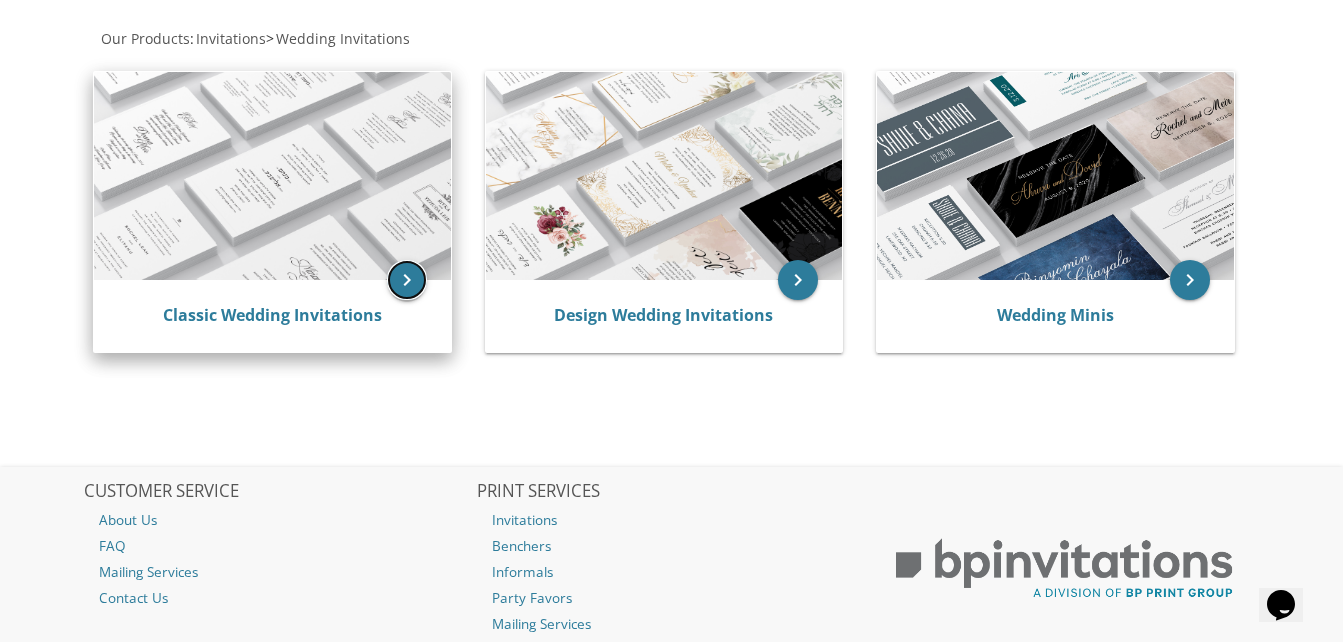 click on "keyboard_arrow_right" at bounding box center (407, 280) 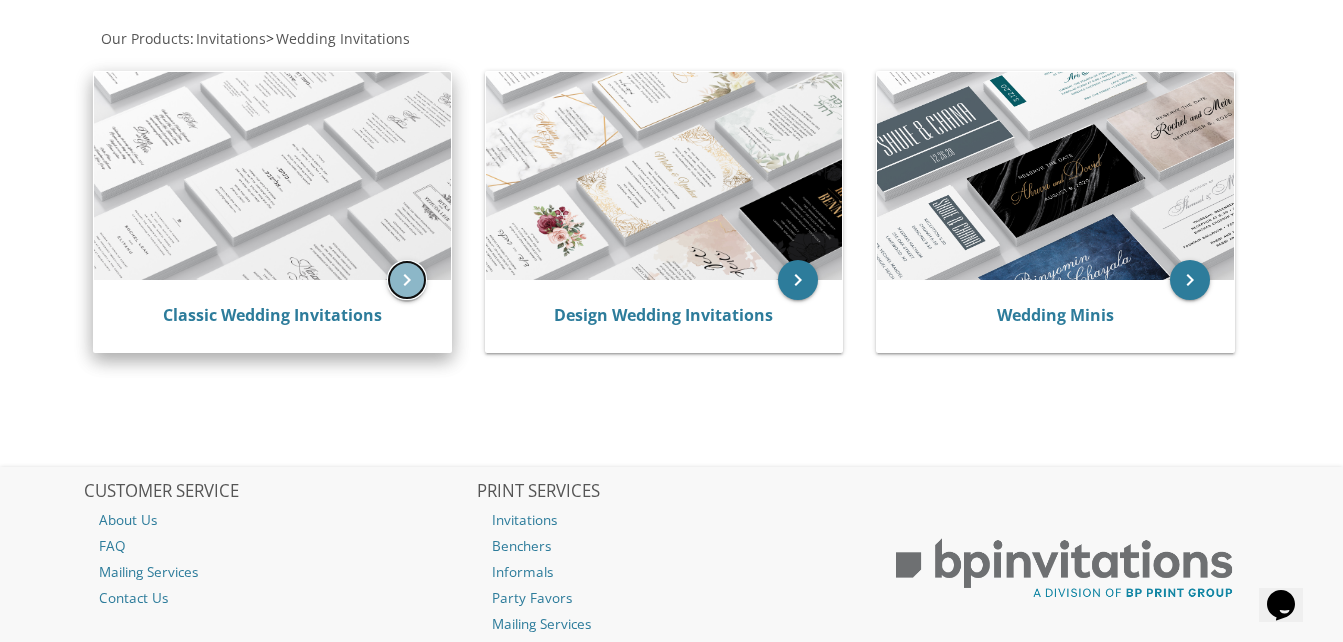 click on "keyboard_arrow_right" at bounding box center (407, 280) 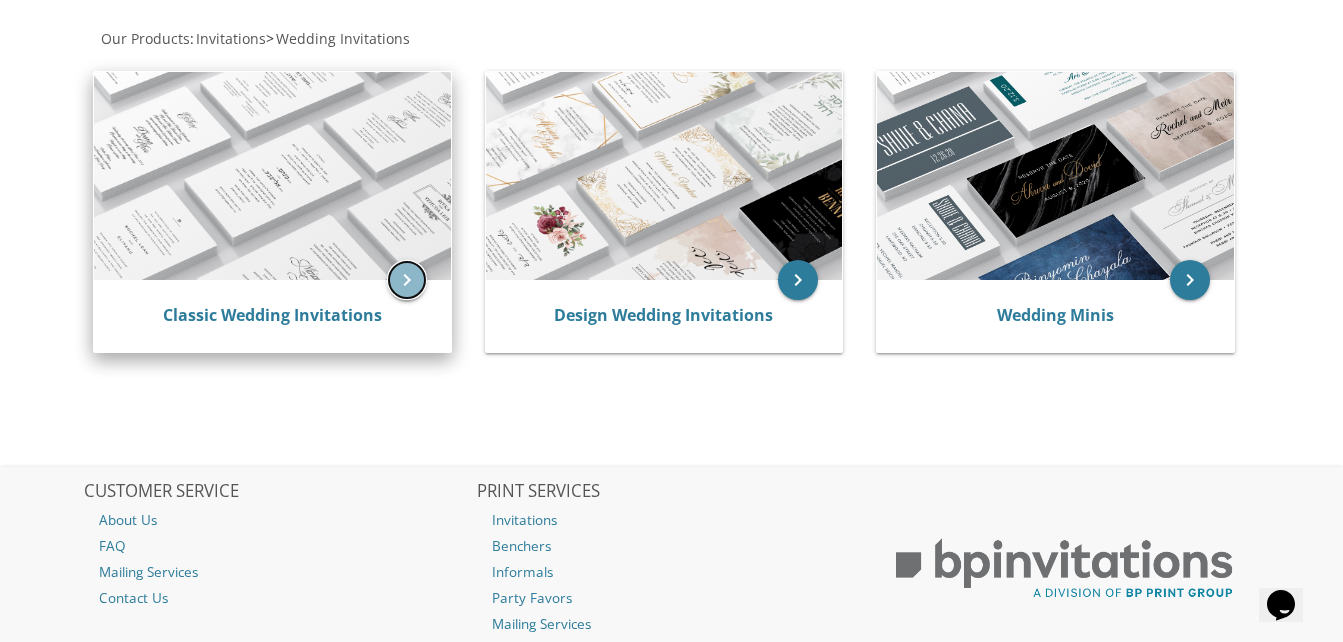 click on "keyboard_arrow_right" at bounding box center [407, 280] 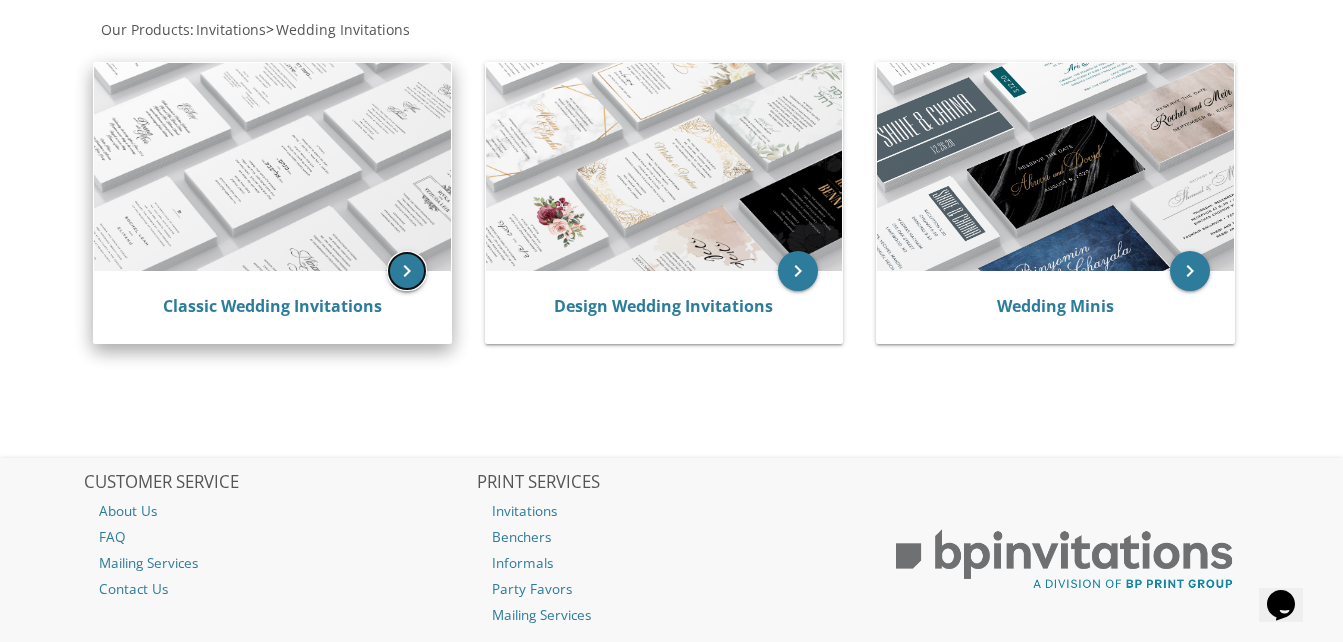 scroll, scrollTop: 386, scrollLeft: 0, axis: vertical 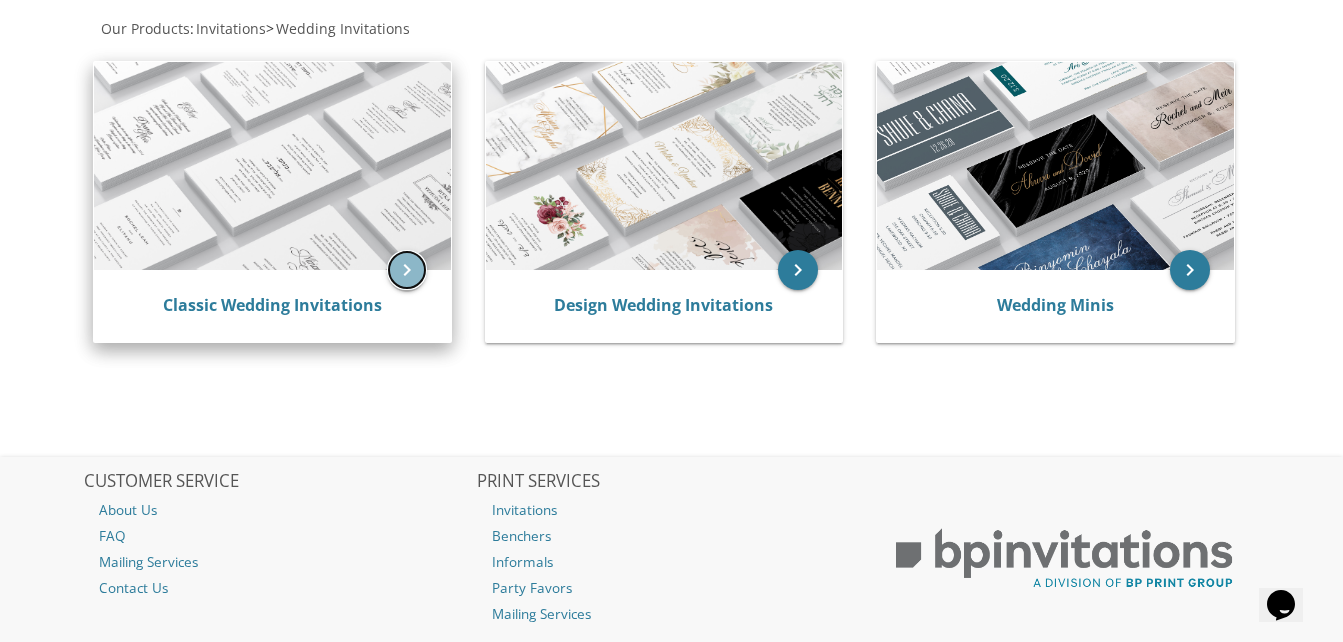 click on "keyboard_arrow_right" at bounding box center [407, 270] 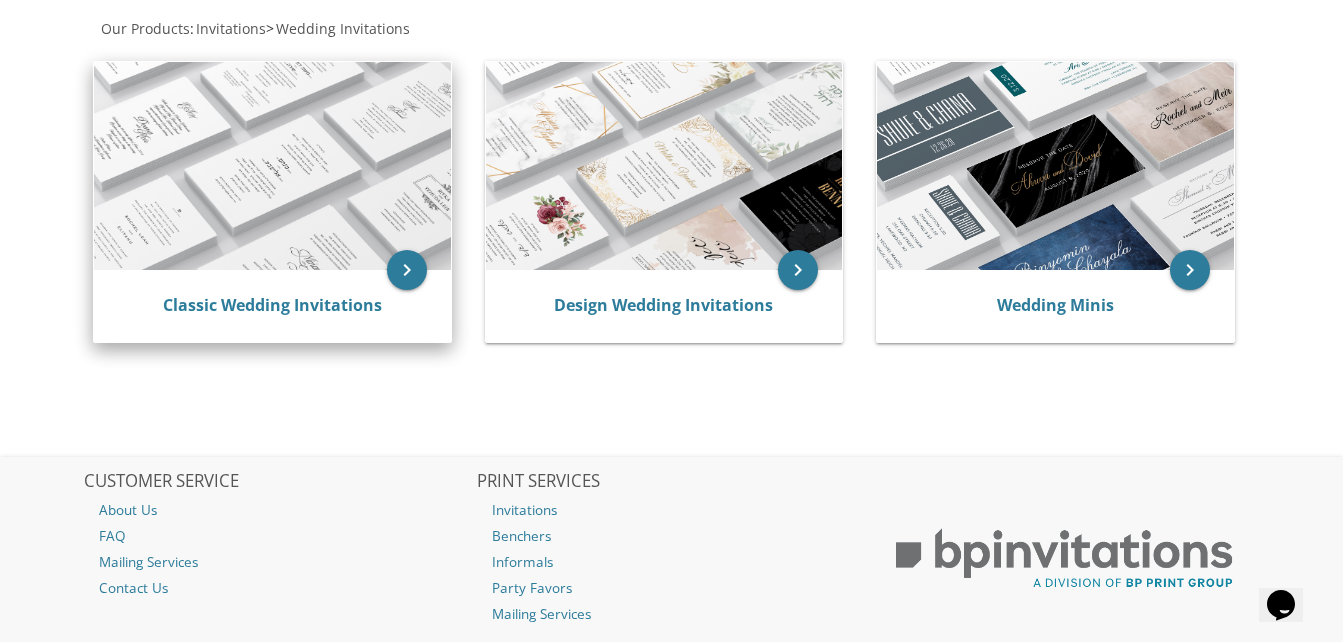 click on "Classic Wedding Invitations" at bounding box center (272, 306) 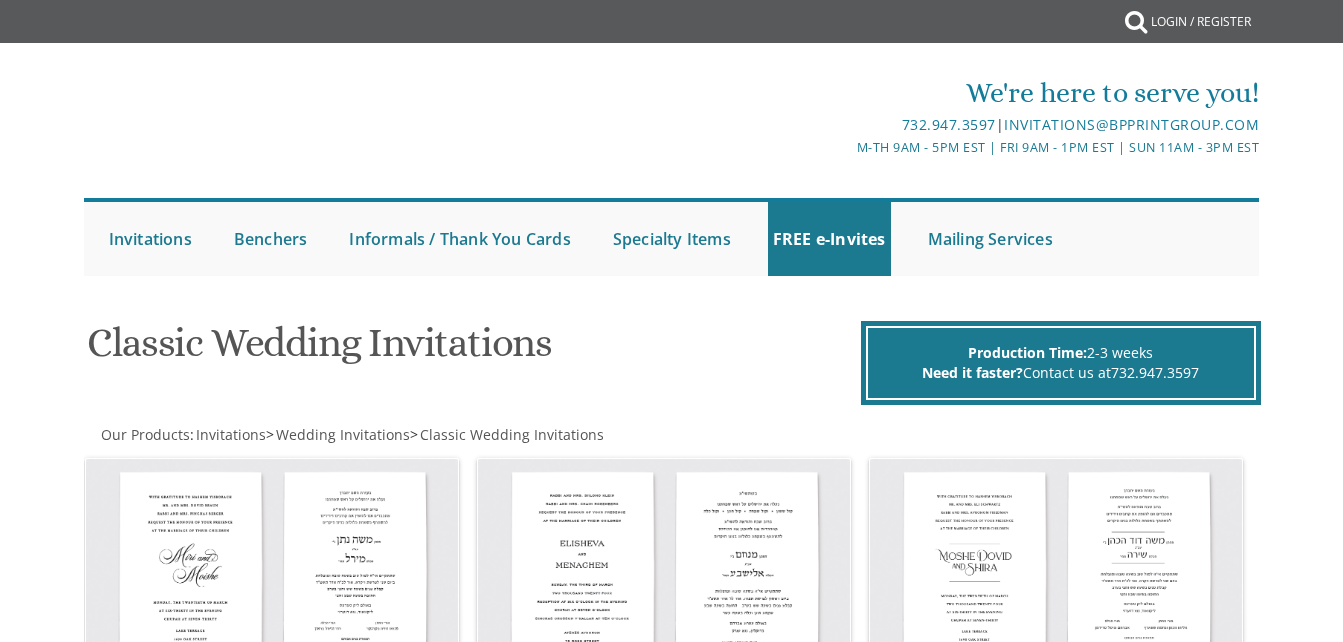 scroll, scrollTop: 0, scrollLeft: 0, axis: both 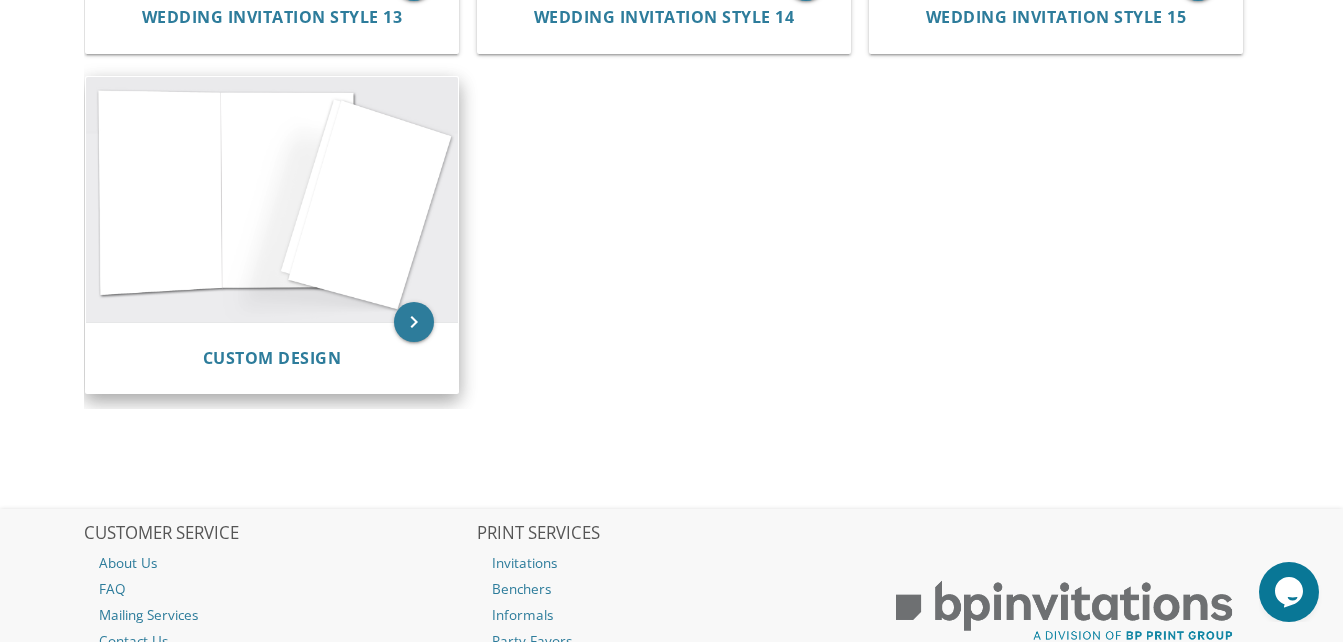 click at bounding box center (272, 199) 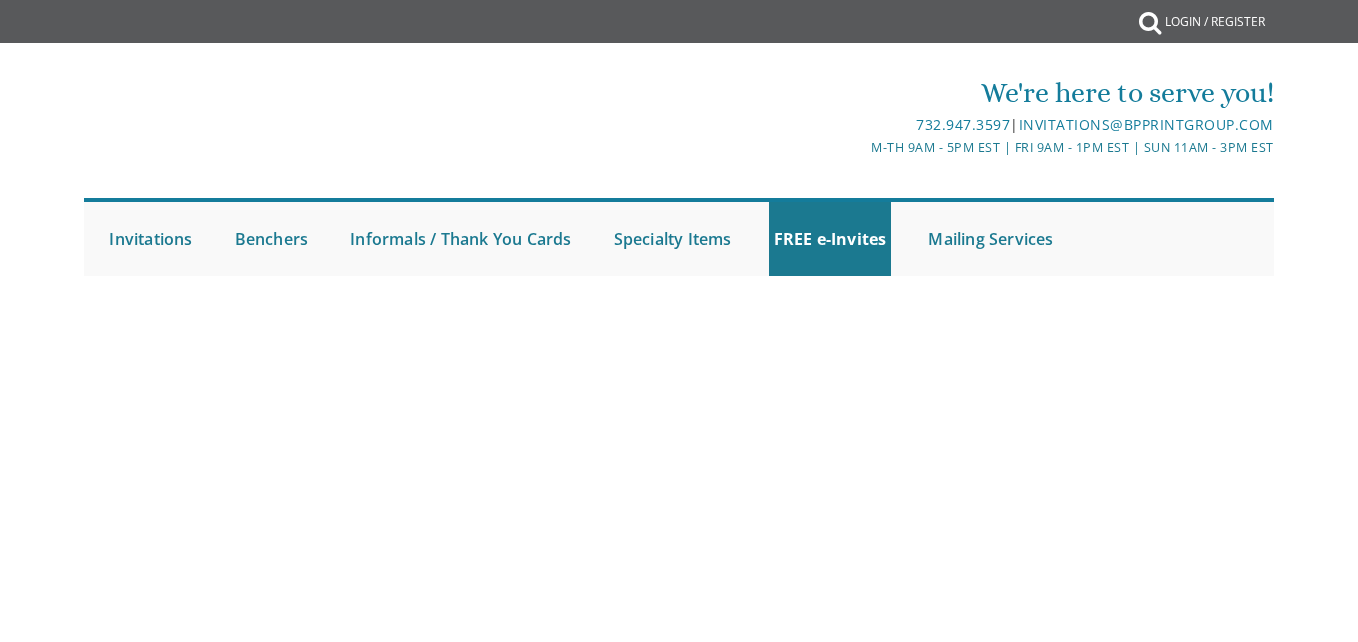 scroll, scrollTop: 0, scrollLeft: 0, axis: both 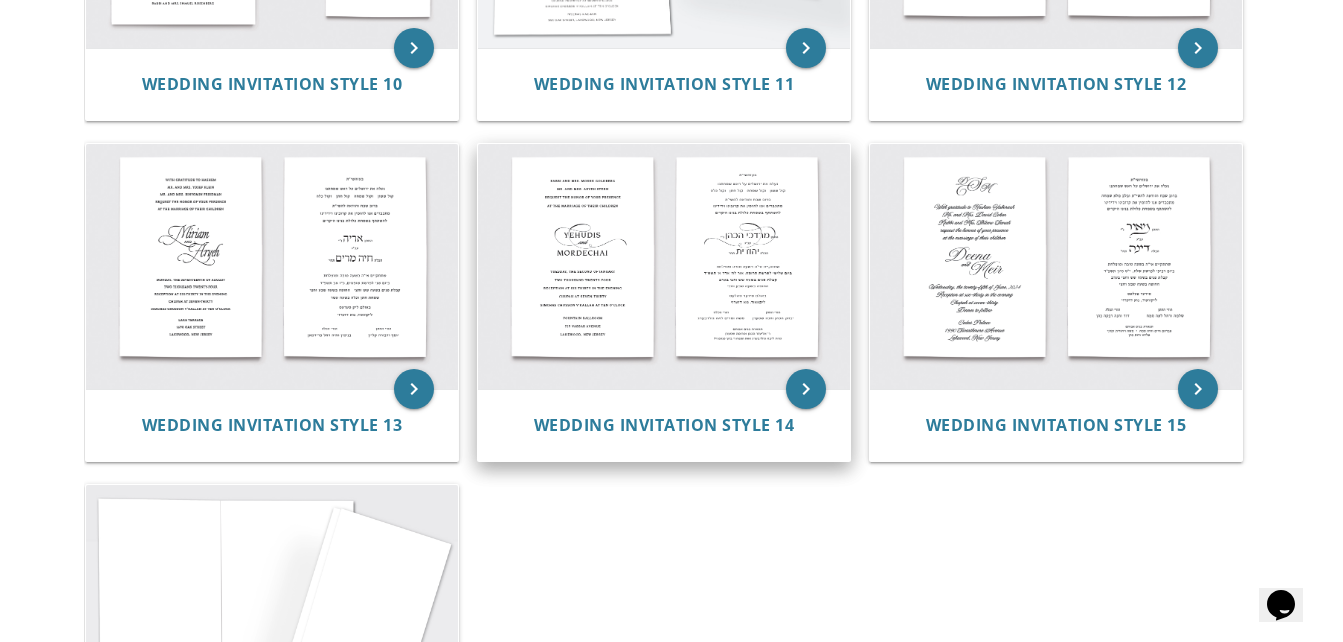 click at bounding box center [664, 266] 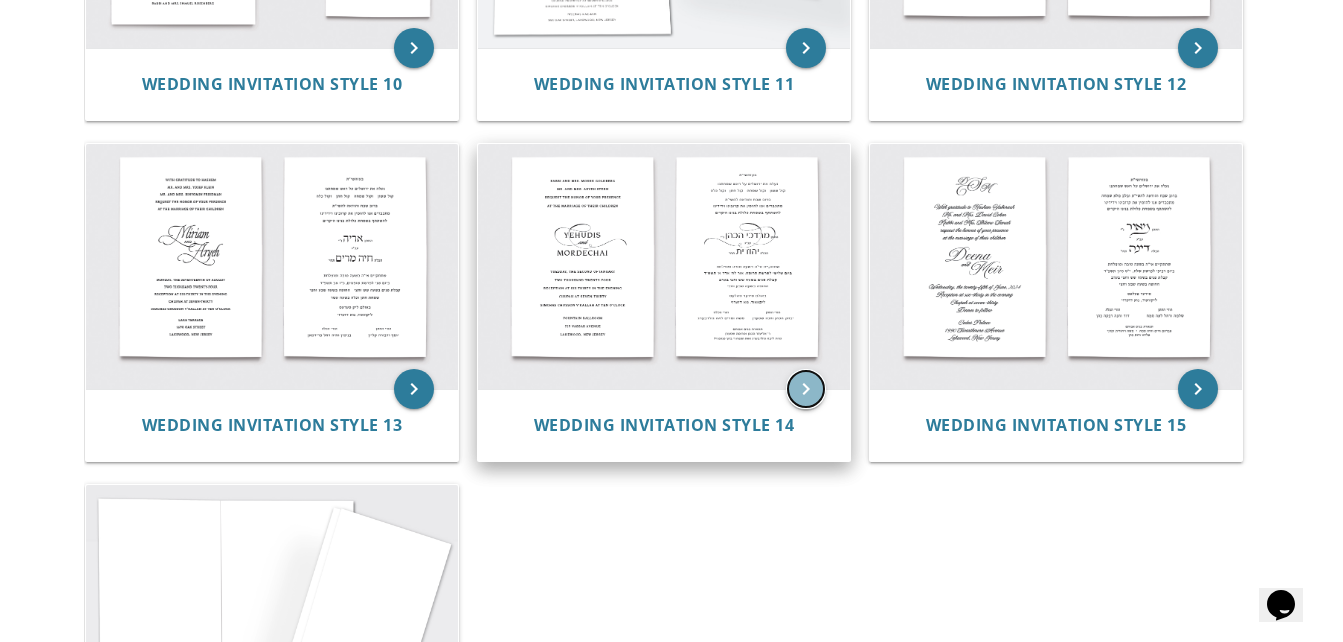 click on "keyboard_arrow_right" at bounding box center (806, 389) 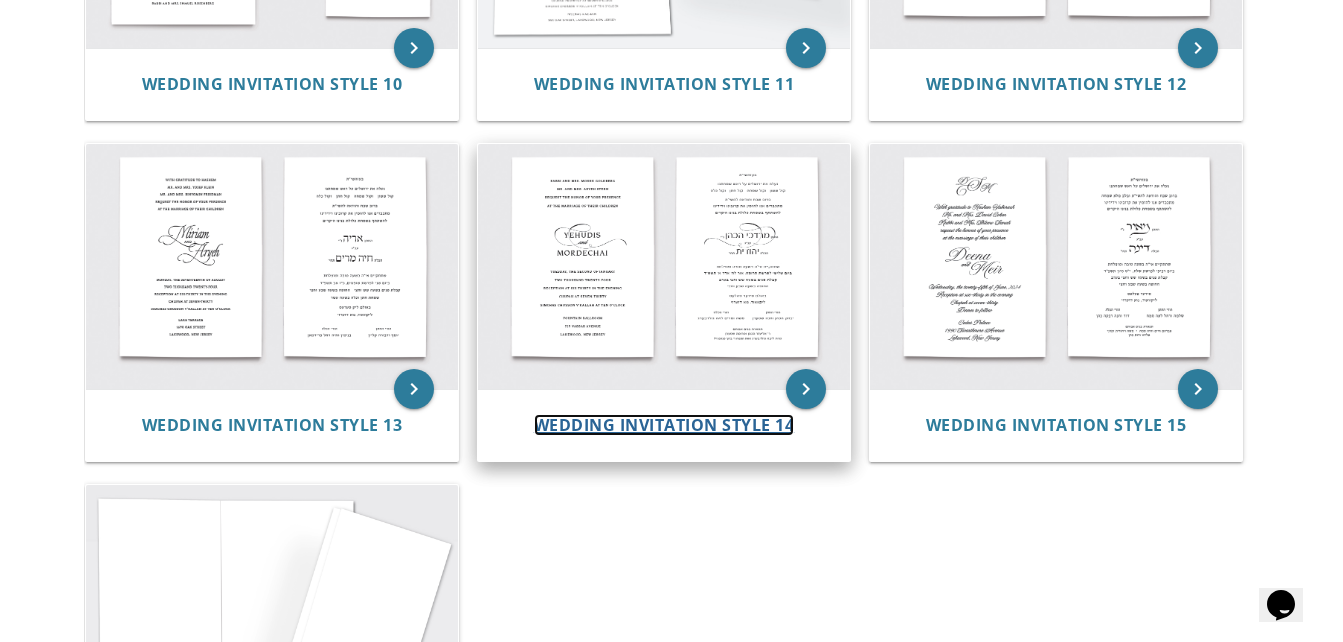 click on "Wedding Invitation Style 14" at bounding box center (664, 425) 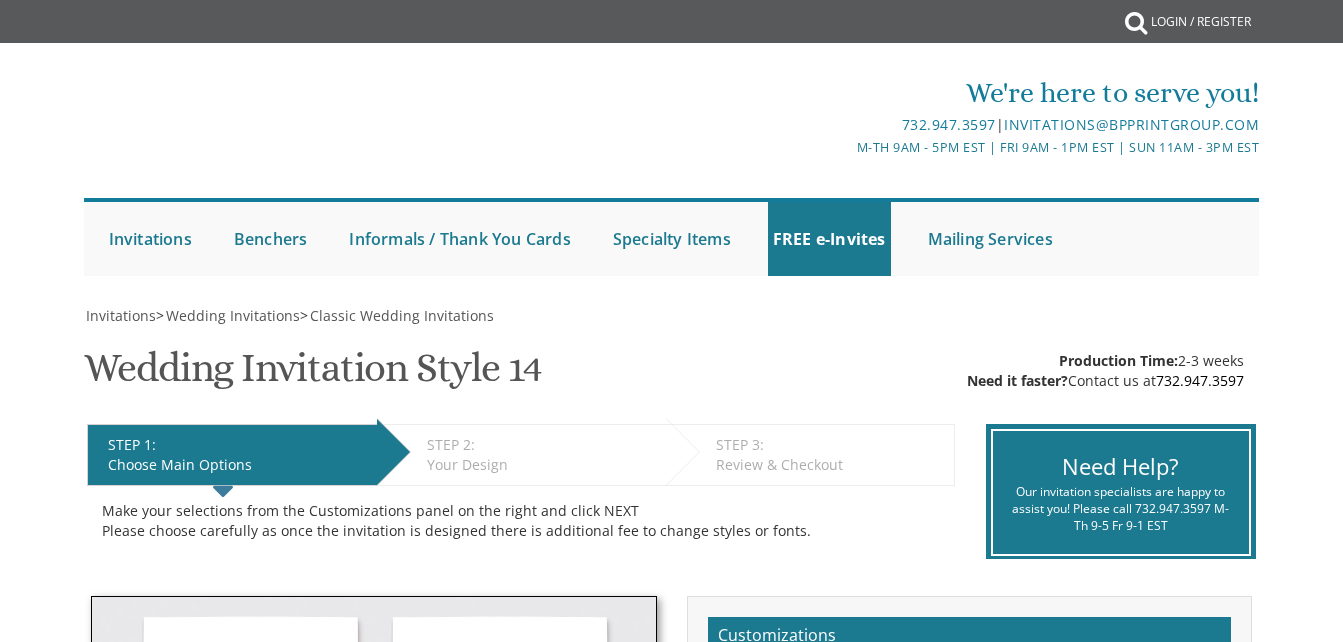 scroll, scrollTop: 0, scrollLeft: 0, axis: both 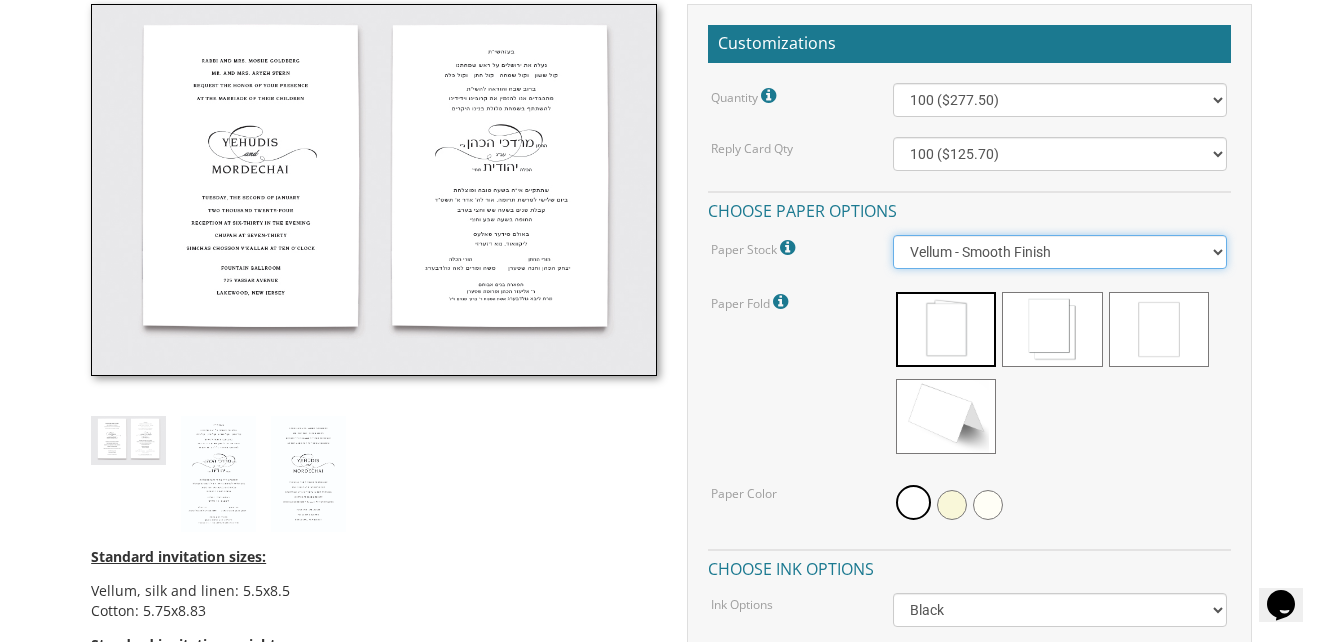 click on "Vellum - Smooth Finish Linen - Subtle Embossed Crosshatch Texture Silk - Soft, Fabric-like Finish Cotton  - Rich Texture, Premium Quality" at bounding box center (1060, 252) 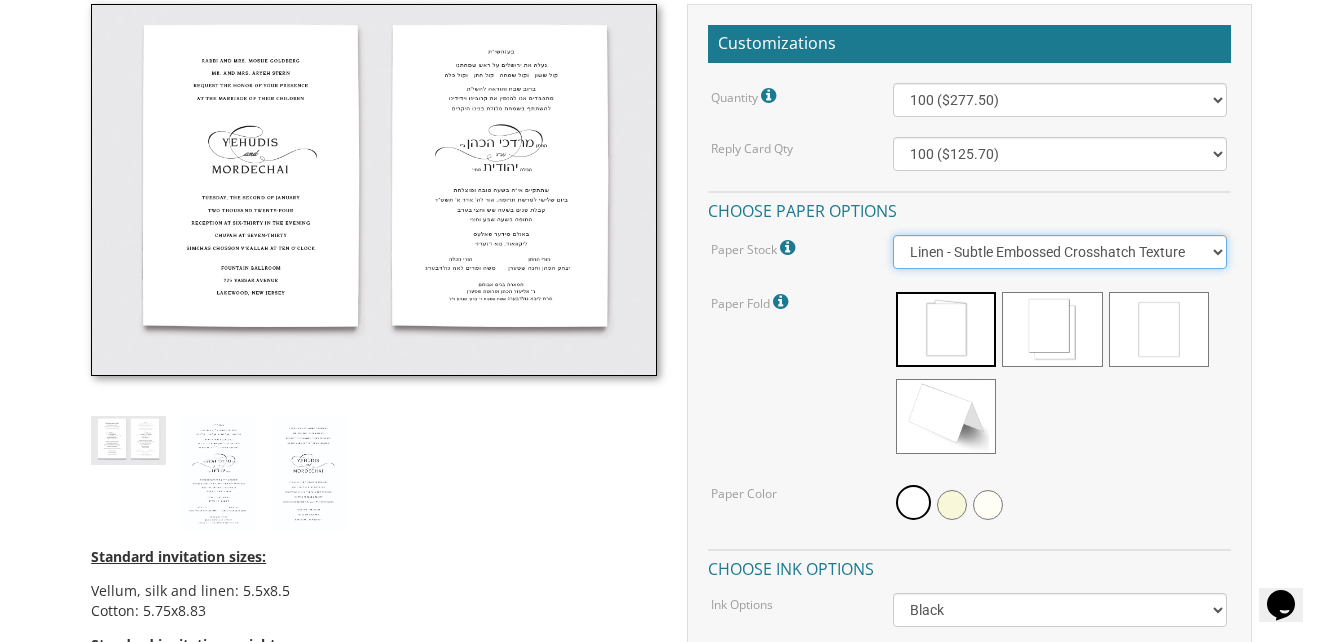 click on "Vellum - Smooth Finish Linen - Subtle Embossed Crosshatch Texture Silk - Soft, Fabric-like Finish Cotton  - Rich Texture, Premium Quality" at bounding box center [1060, 252] 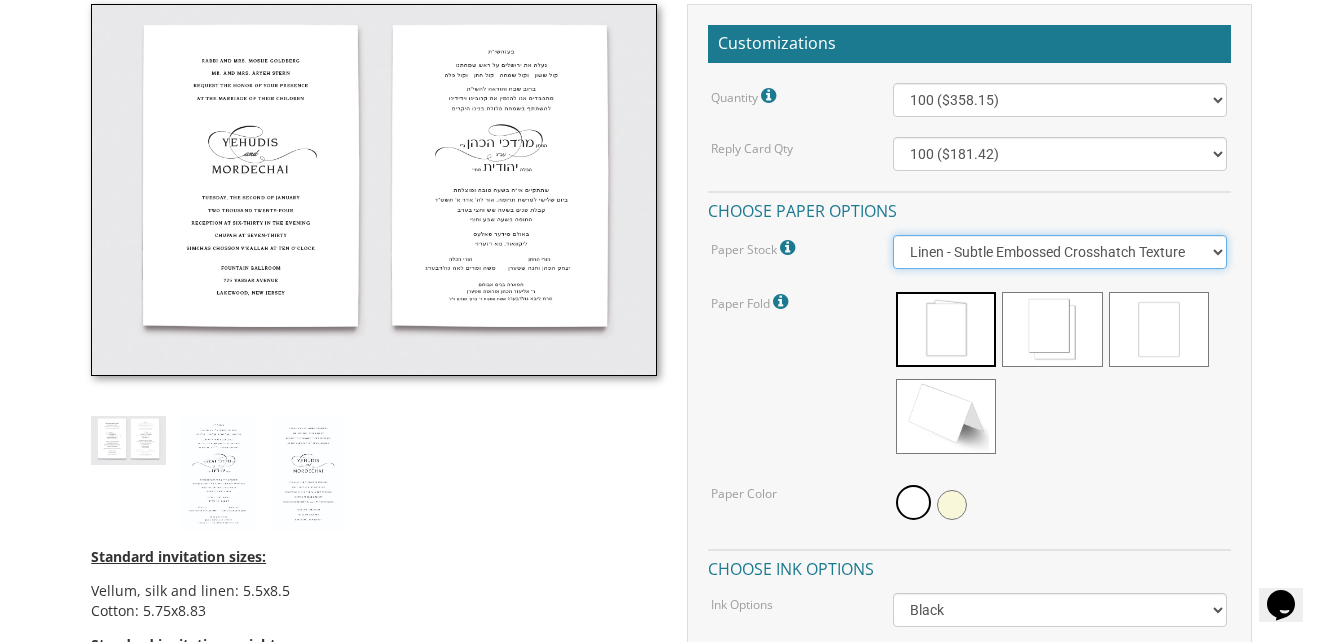 click on "Vellum - Smooth Finish Linen - Subtle Embossed Crosshatch Texture Silk - Soft, Fabric-like Finish Cotton  - Rich Texture, Premium Quality" at bounding box center (1060, 252) 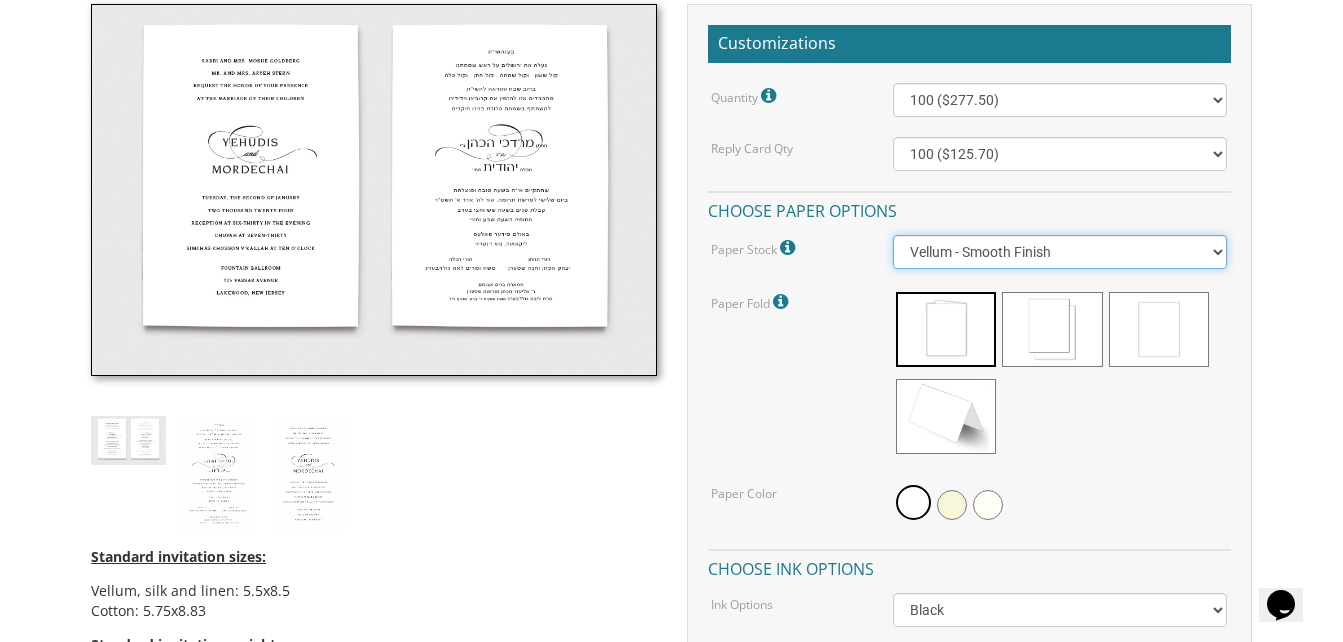 click on "Vellum - Smooth Finish Linen - Subtle Embossed Crosshatch Texture Silk - Soft, Fabric-like Finish Cotton  - Rich Texture, Premium Quality" at bounding box center [1060, 252] 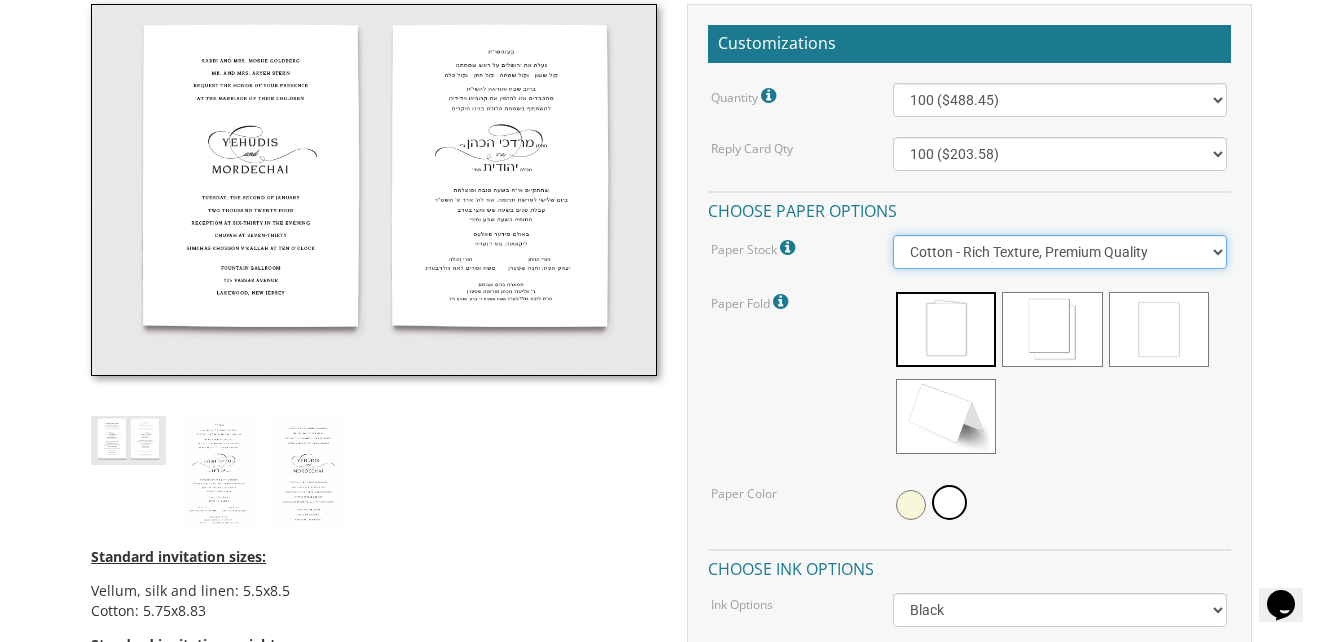 click on "Vellum - Smooth Finish Linen - Subtle Embossed Crosshatch Texture Silk - Soft, Fabric-like Finish Cotton  - Rich Texture, Premium Quality" at bounding box center (1060, 252) 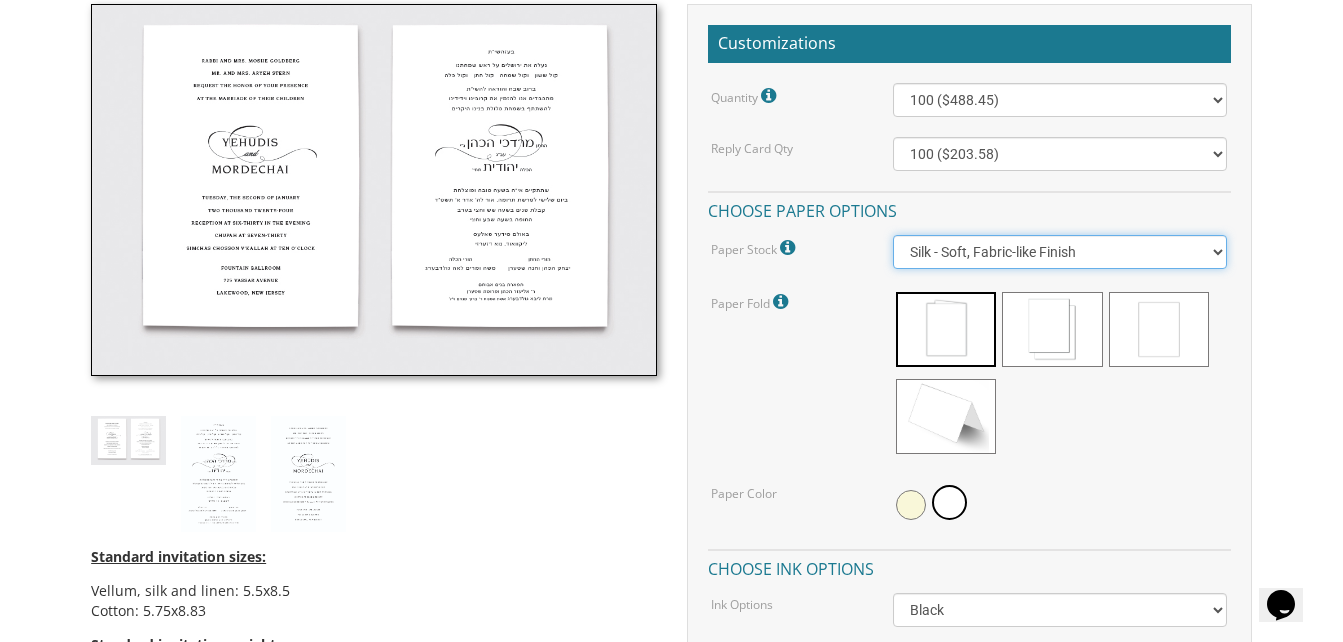 click on "Vellum - Smooth Finish Linen - Subtle Embossed Crosshatch Texture Silk - Soft, Fabric-like Finish Cotton  - Rich Texture, Premium Quality" at bounding box center (1060, 252) 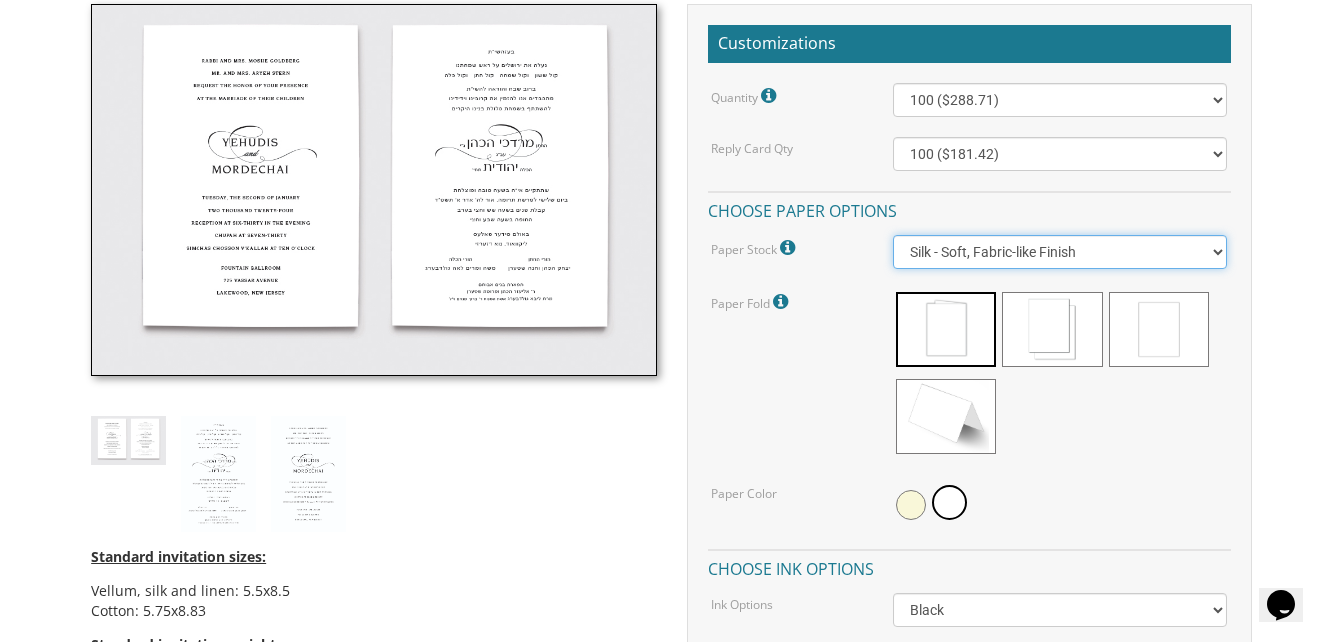 click on "Vellum - Smooth Finish Linen - Subtle Embossed Crosshatch Texture Silk - Soft, Fabric-like Finish Cotton  - Rich Texture, Premium Quality" at bounding box center (1060, 252) 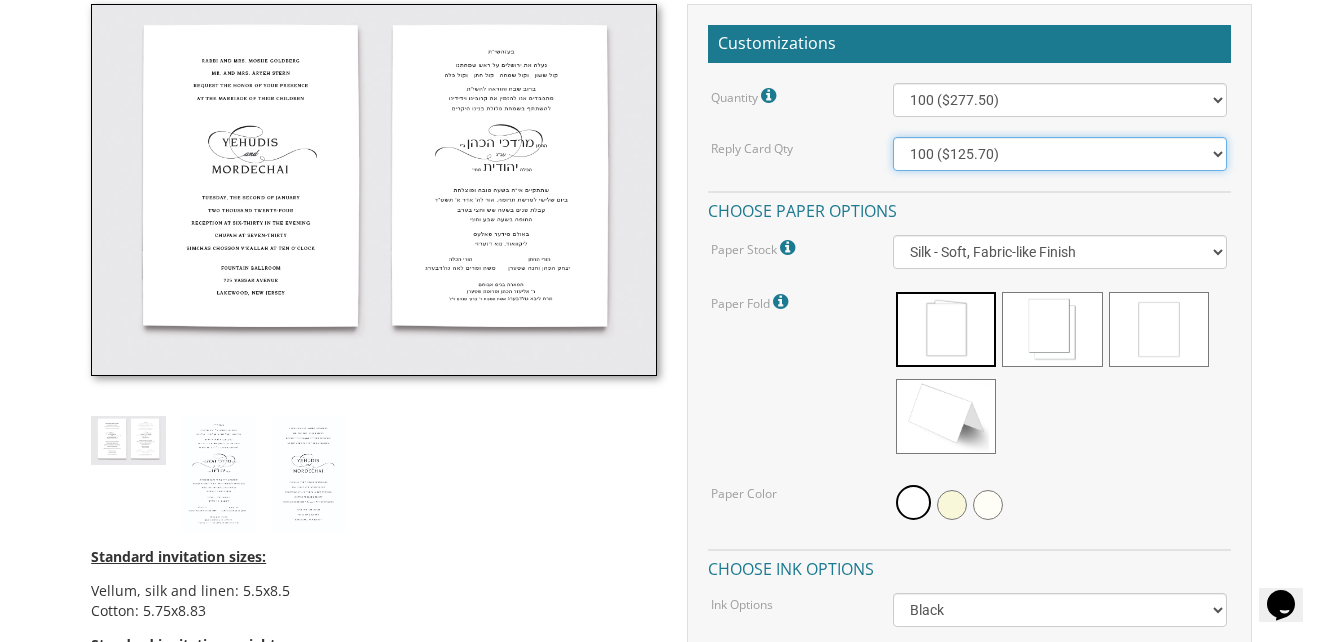 click on "100 ($125.70) 200 ($150.60) 300 ($177.95) 400 ($270.70) 500 ($225.30) 600 ($249.85) 700 ($272.35) 800 ($299.20) 900 ($323.55) 1000 ($345.80) 1100 ($370.35) 1200 ($392.90) 1300 ($419.70) 1400 ($444.00) 1500 ($466.35) 1600 ($488.75) 1700 ($517.45) 1800 ($539.60) 1900 ($561.95) 2000 ($586.05)" at bounding box center [1060, 154] 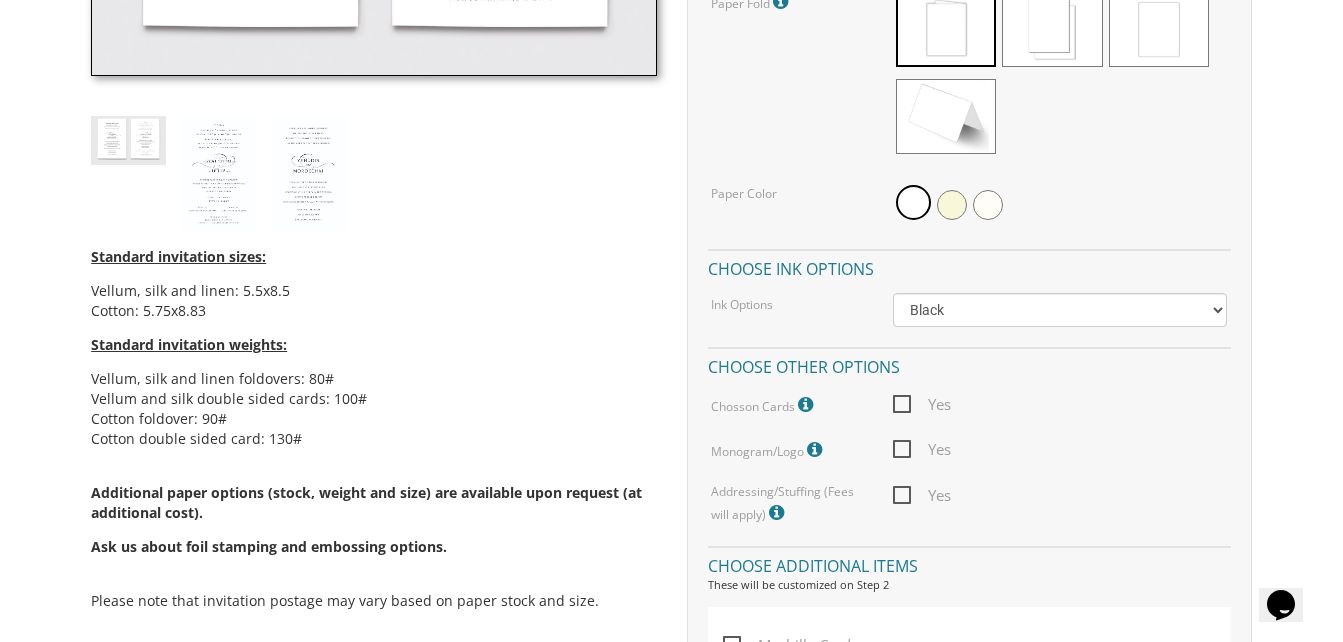 scroll, scrollTop: 895, scrollLeft: 0, axis: vertical 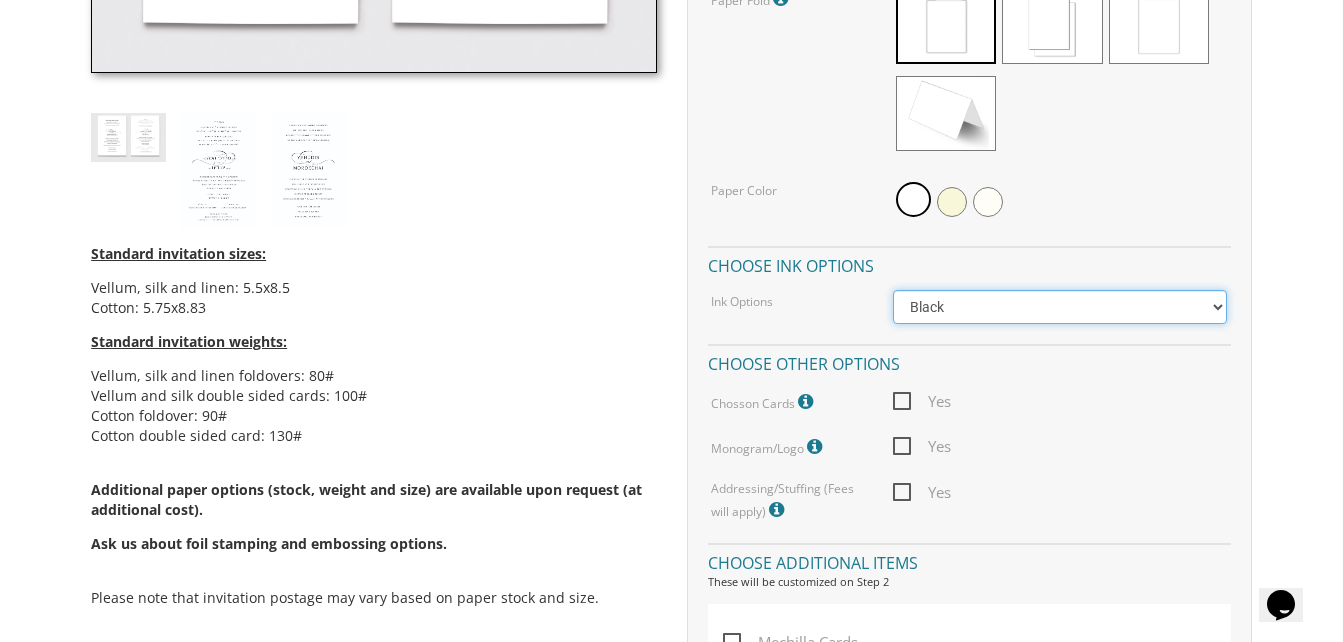 click on "Black Colored Ink ($65.00) Black + One Color ($211.00) Two Colors ($265.00)" at bounding box center (1060, 307) 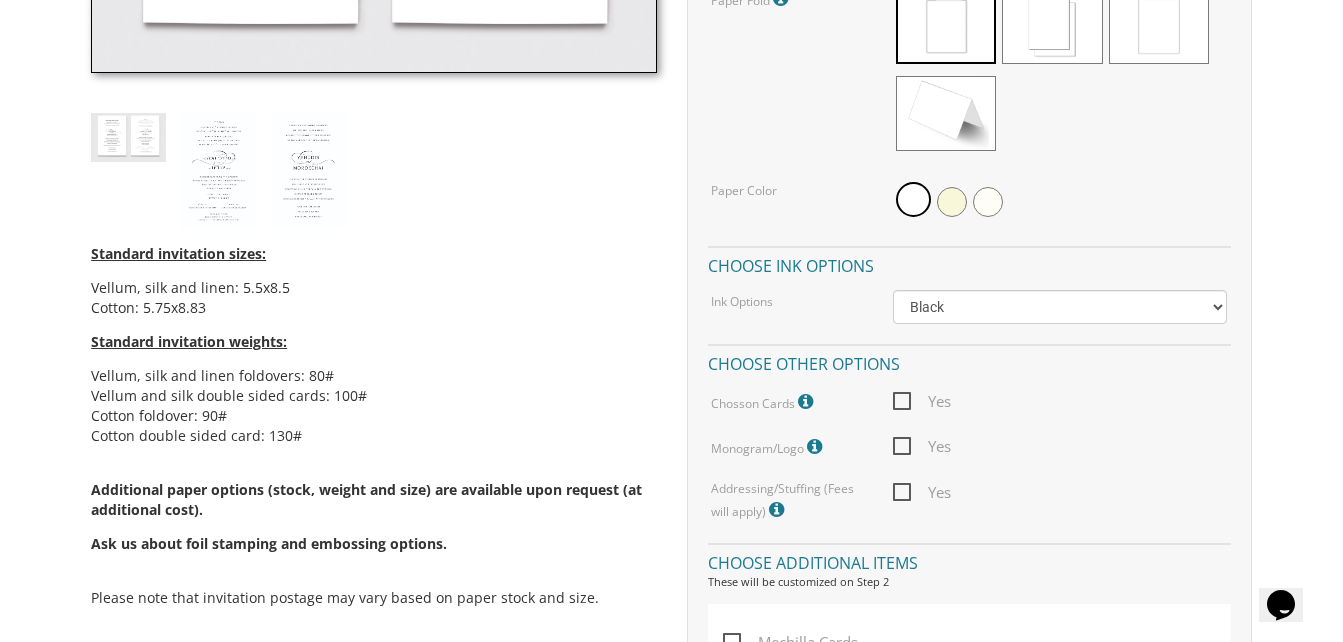 click on "Quantity Please note: Quantities may be modified after order completion.
For wedding invitations  you will also have the option to split total quantity between 2 shipping addresses at checkout. 100 ($277.50) 200 ($330.45) 300 ($380.65) 400 ($432.70) 500 ($482.10) 600 ($534.10) 700 ($583.65) 800 ($635.30) 900 ($684.60) 1000 ($733.55) 1100 ($785.50) 1200 ($833.05) 1300 ($884.60) 1400 ($934.05) 1500 ($983.75) 1600 ($1,033.10) 1700 ($1,082.75) 1800 ($1,132.20) 1900 ($1,183.75) 2000 ($1,230.95)   Reply Card Qty 100 ($125.70) 200 ($150.60) 300 ($177.95) 400 ($270.70) 500 ($225.30) 600 ($249.85) 700 ($272.35) 800 ($299.20) 900 ($323.55) 1000 ($345.80) 1100 ($370.35) 1200 ($392.90) 1300 ($419.70) 1400 ($444.00) 1500 ($466.35) 1600 ($488.75) 1700 ($517.45) 1800 ($539.60) 1900 ($561.95) 2000 ($586.05) Choose paper options   Paper Stock
Vellum:  Uncoated paper that has a slightly rough or toothy surface - similar to eggshell.
Silk:
Linen:
Cotton:
Paper Fold" at bounding box center [969, 151] 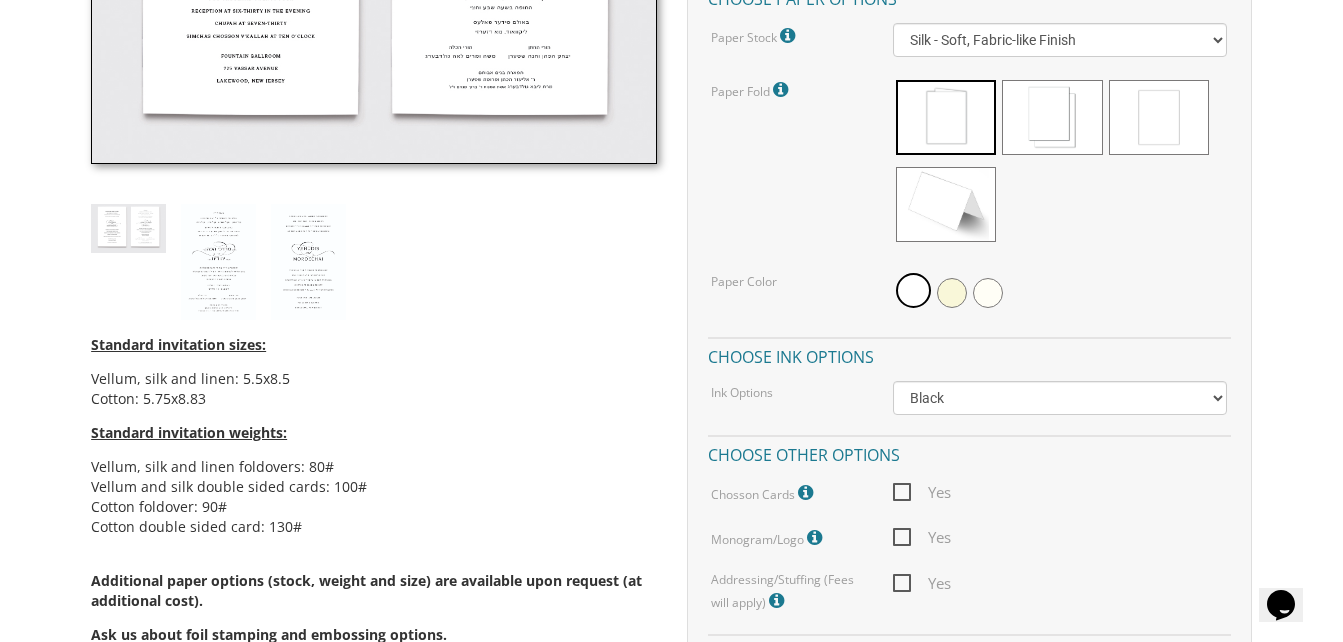scroll, scrollTop: 805, scrollLeft: 0, axis: vertical 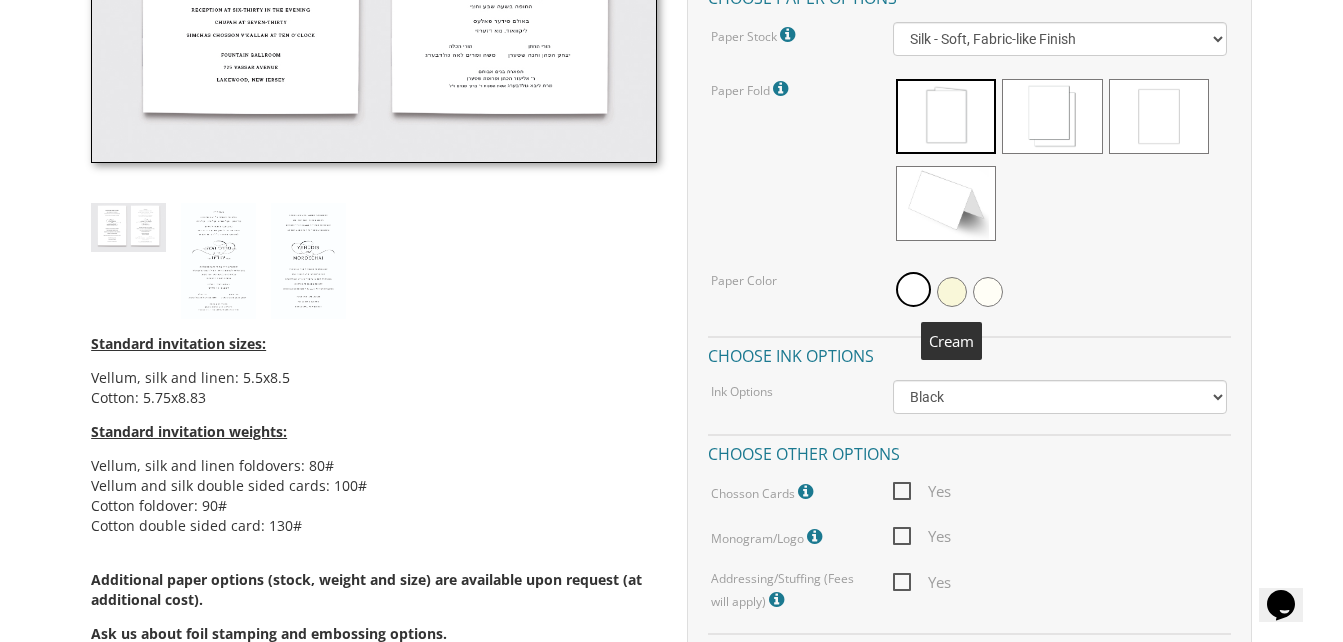 click at bounding box center [952, 292] 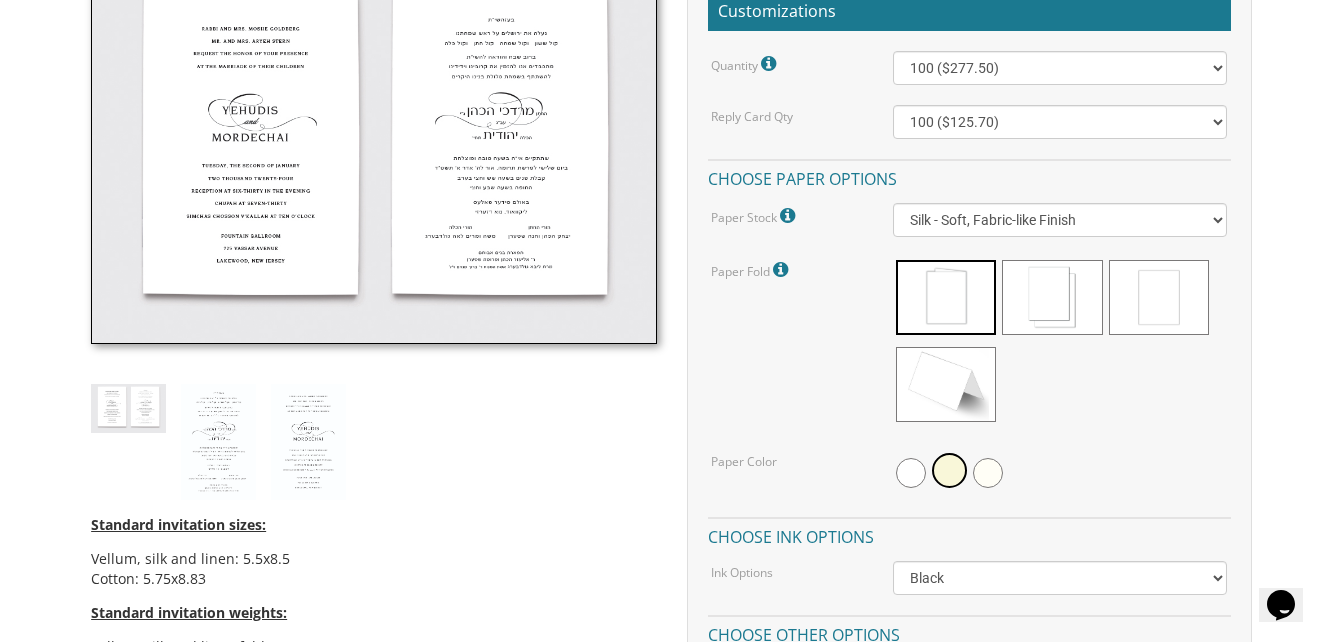 scroll, scrollTop: 623, scrollLeft: 0, axis: vertical 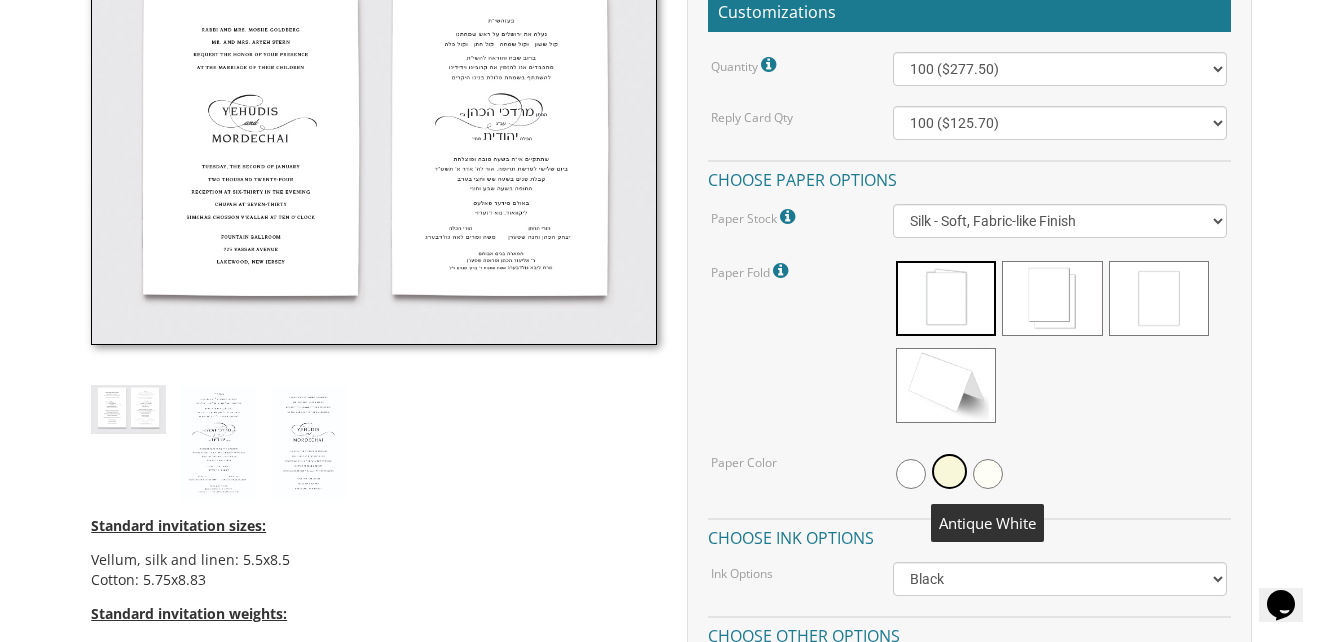 click at bounding box center [988, 474] 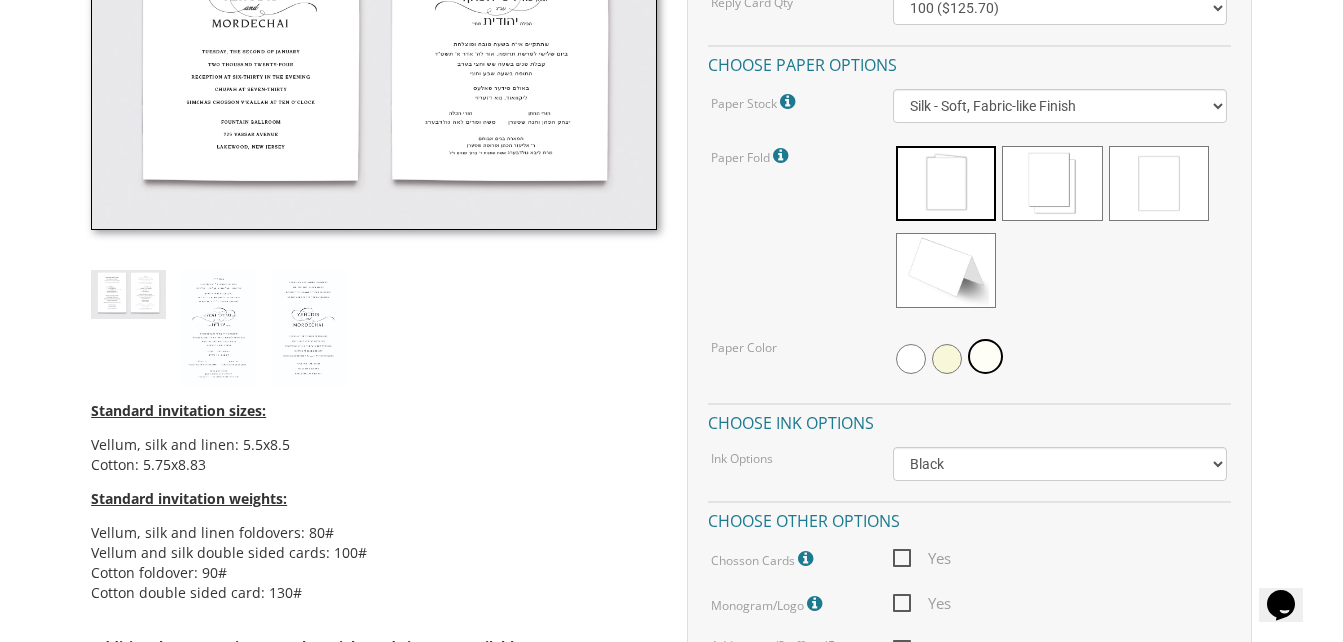 scroll, scrollTop: 737, scrollLeft: 0, axis: vertical 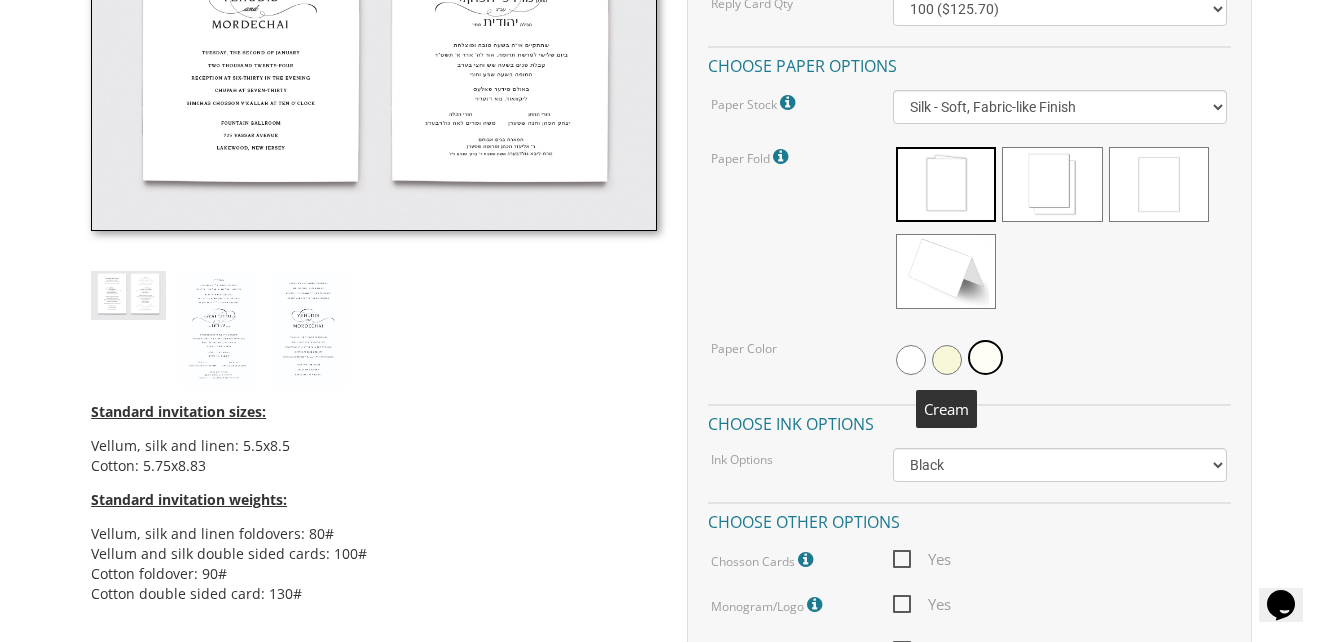 click at bounding box center [947, 360] 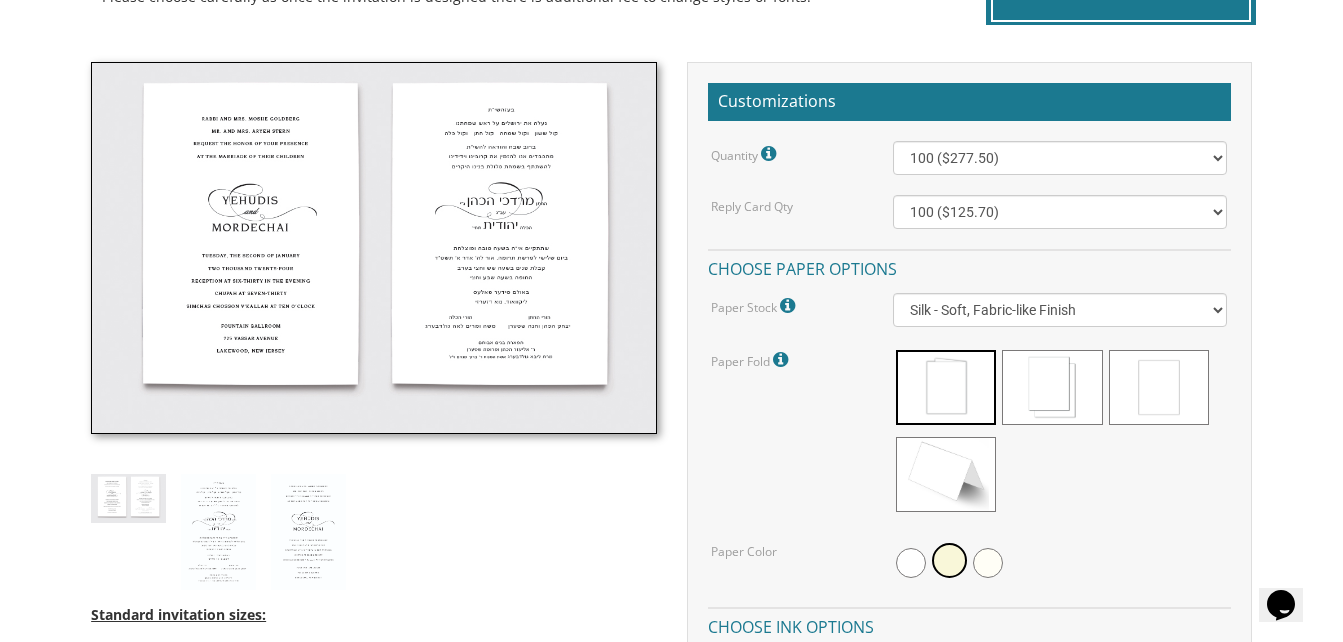 scroll, scrollTop: 508, scrollLeft: 0, axis: vertical 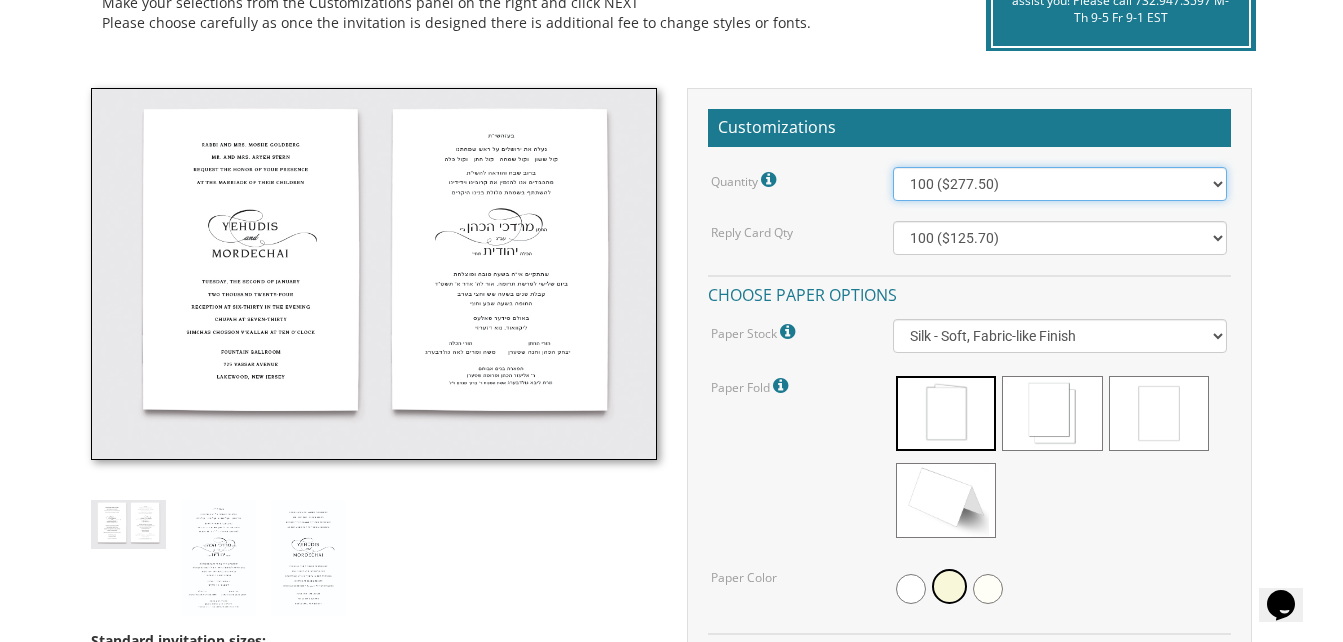 click on "100 ($277.50) 200 ($330.45) 300 ($380.65) 400 ($432.70) 500 ($482.10) 600 ($534.10) 700 ($583.65) 800 ($635.30) 900 ($684.60) 1000 ($733.55) 1100 ($785.50) 1200 ($833.05) 1300 ($884.60) 1400 ($934.05) 1500 ($983.75) 1600 ($1,033.10) 1700 ($1,082.75) 1800 ($1,132.20) 1900 ($1,183.75) 2000 ($1,230.95)" at bounding box center (1060, 184) 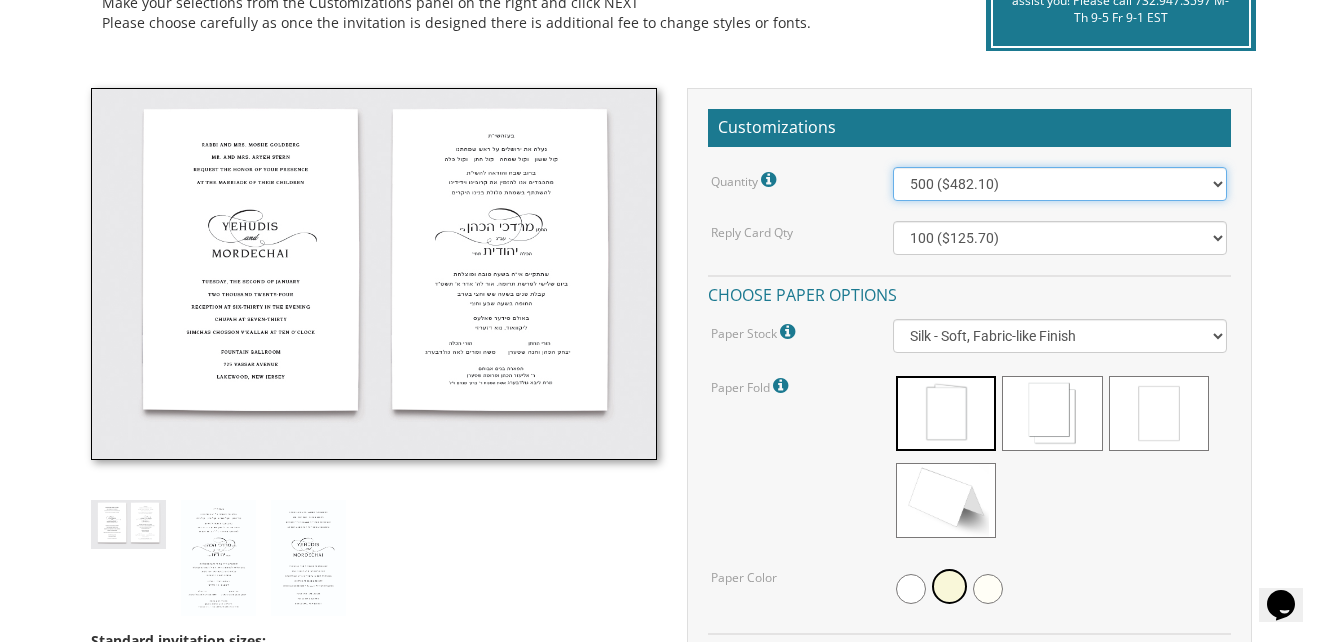 click on "100 ($277.50) 200 ($330.45) 300 ($380.65) 400 ($432.70) 500 ($482.10) 600 ($534.10) 700 ($583.65) 800 ($635.30) 900 ($684.60) 1000 ($733.55) 1100 ($785.50) 1200 ($833.05) 1300 ($884.60) 1400 ($934.05) 1500 ($983.75) 1600 ($1,033.10) 1700 ($1,082.75) 1800 ($1,132.20) 1900 ($1,183.75) 2000 ($1,230.95)" at bounding box center (1060, 184) 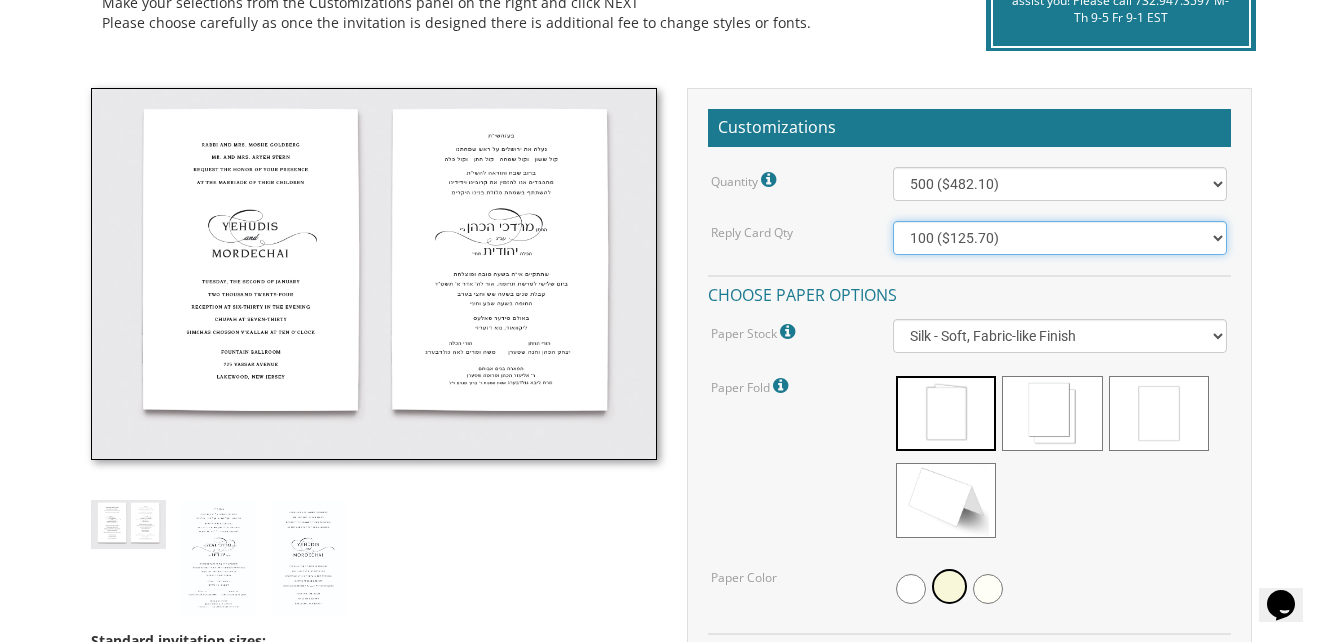click on "100 ($125.70) 200 ($150.60) 300 ($177.95) 400 ($270.70) 500 ($225.30) 600 ($249.85) 700 ($272.35) 800 ($299.20) 900 ($323.55) 1000 ($345.80) 1100 ($370.35) 1200 ($392.90) 1300 ($419.70) 1400 ($444.00) 1500 ($466.35) 1600 ($488.75) 1700 ($517.45) 1800 ($539.60) 1900 ($561.95) 2000 ($586.05)" at bounding box center [1060, 238] 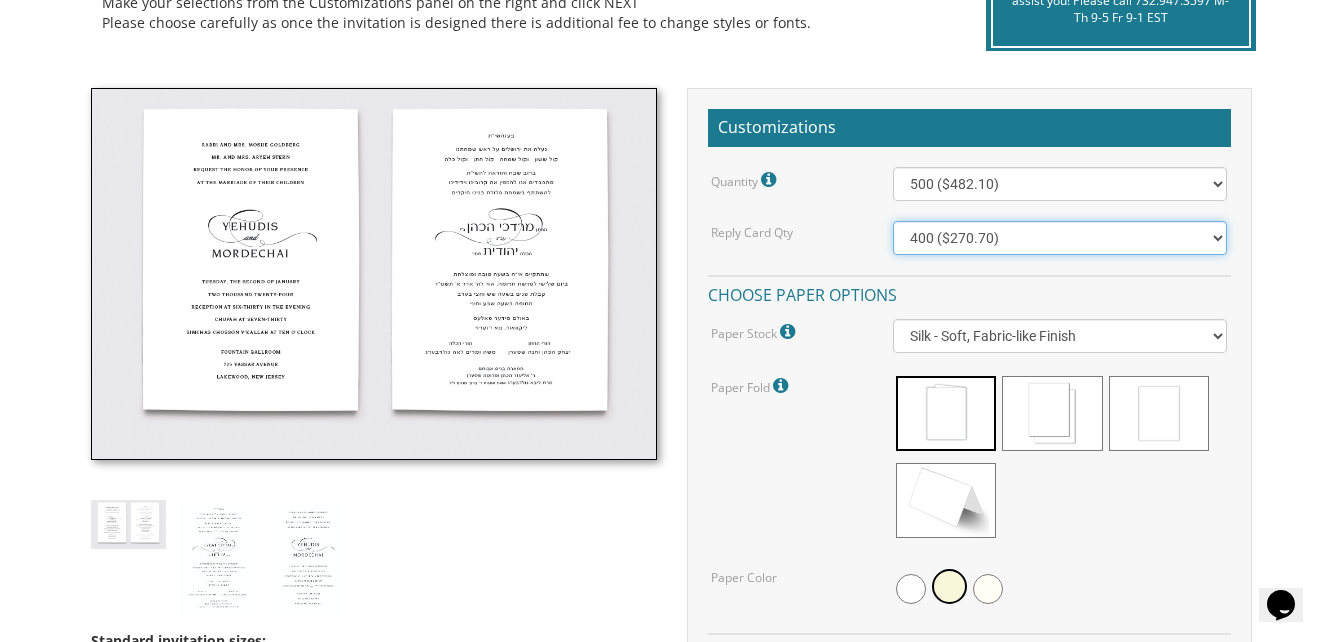 click on "100 ($125.70) 200 ($150.60) 300 ($177.95) 400 ($270.70) 500 ($225.30) 600 ($249.85) 700 ($272.35) 800 ($299.20) 900 ($323.55) 1000 ($345.80) 1100 ($370.35) 1200 ($392.90) 1300 ($419.70) 1400 ($444.00) 1500 ($466.35) 1600 ($488.75) 1700 ($517.45) 1800 ($539.60) 1900 ($561.95) 2000 ($586.05)" at bounding box center [1060, 238] 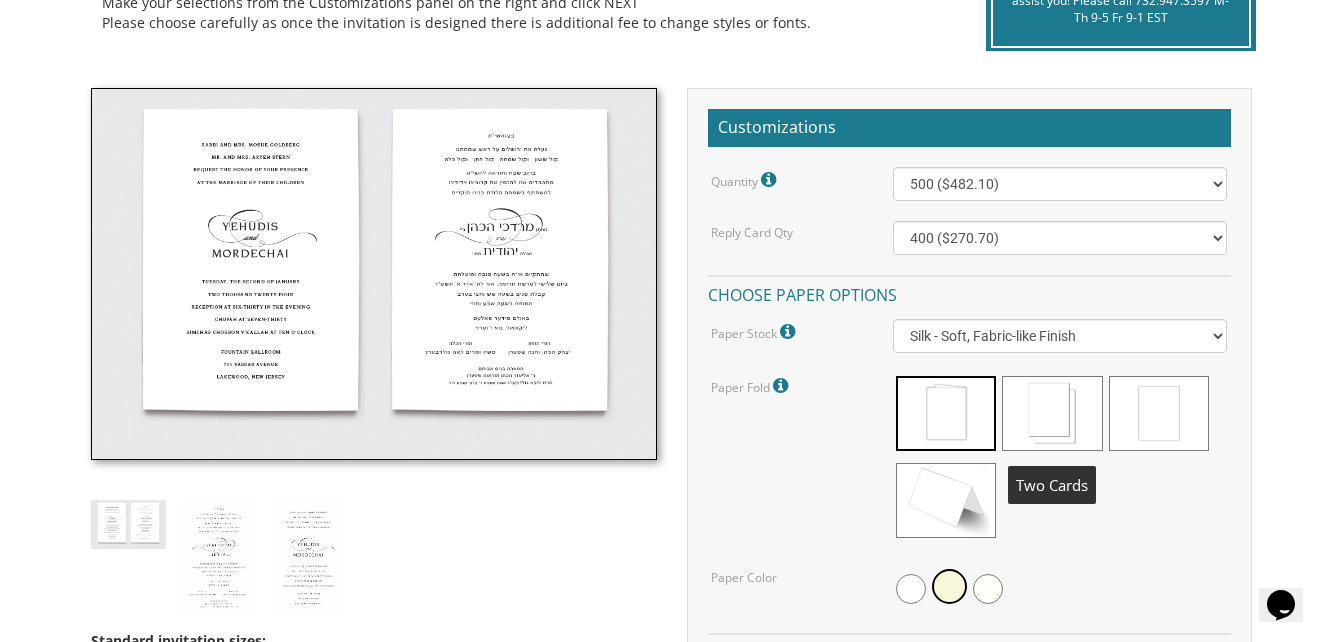 click at bounding box center (1052, 413) 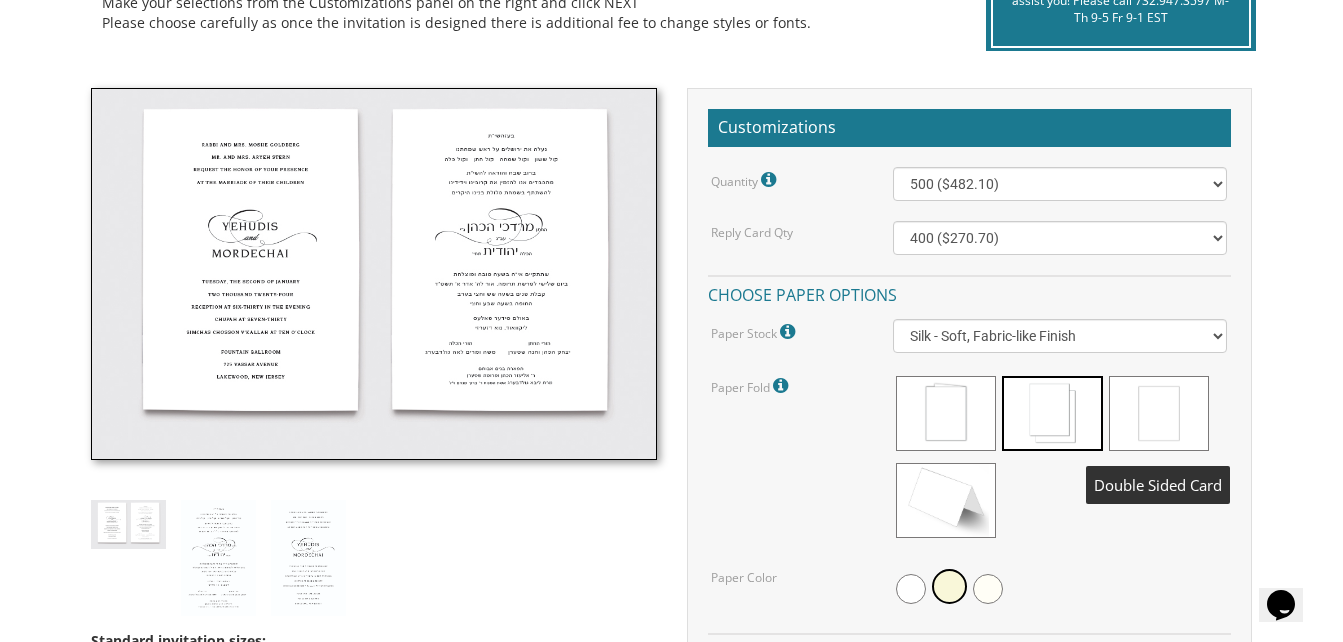 click at bounding box center (1159, 413) 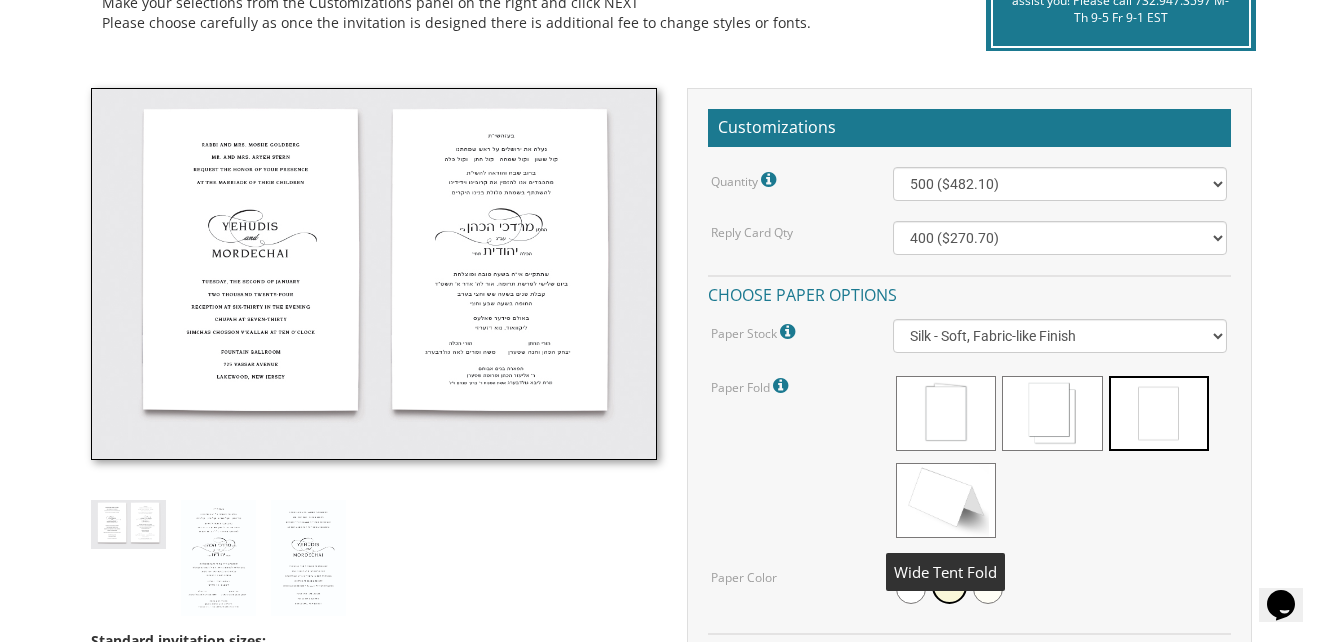 click at bounding box center [946, 500] 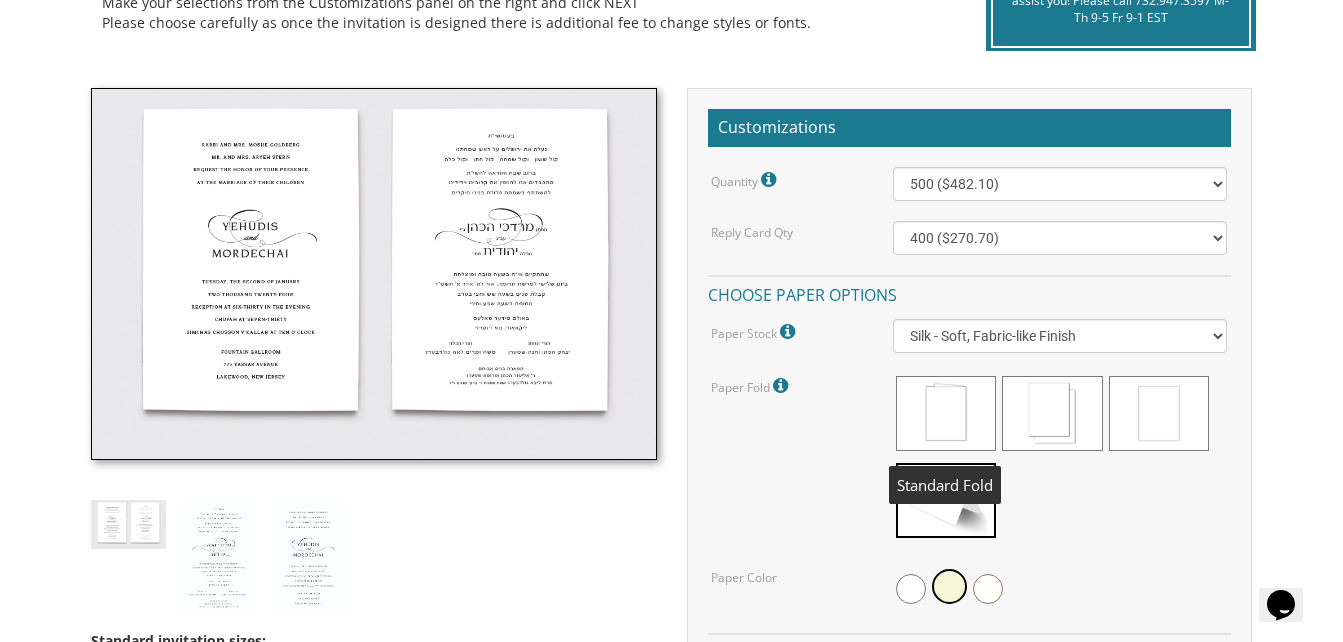 click at bounding box center (946, 413) 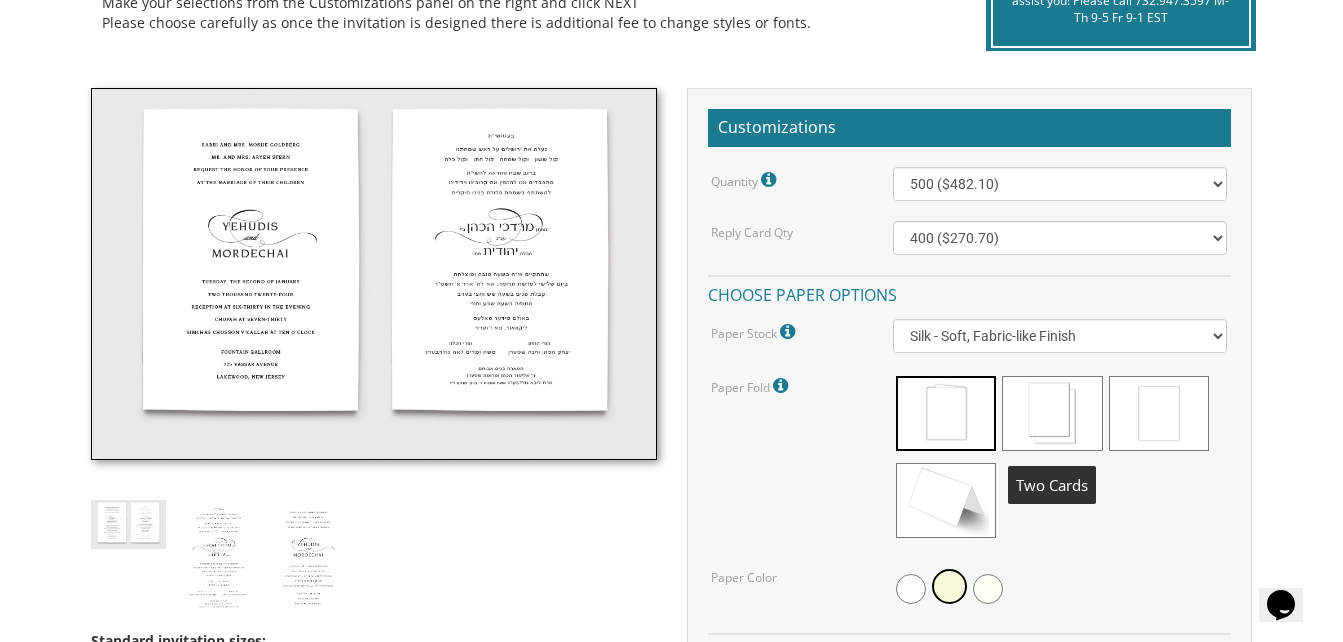 click at bounding box center [1052, 413] 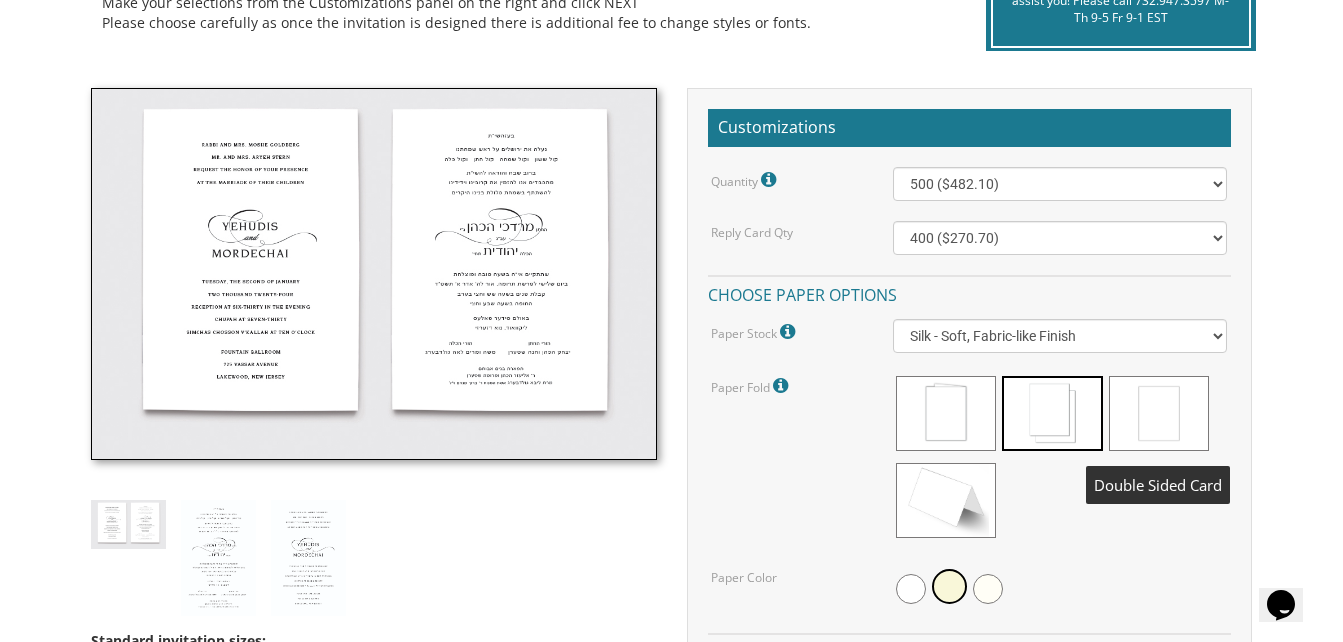 click at bounding box center [1159, 413] 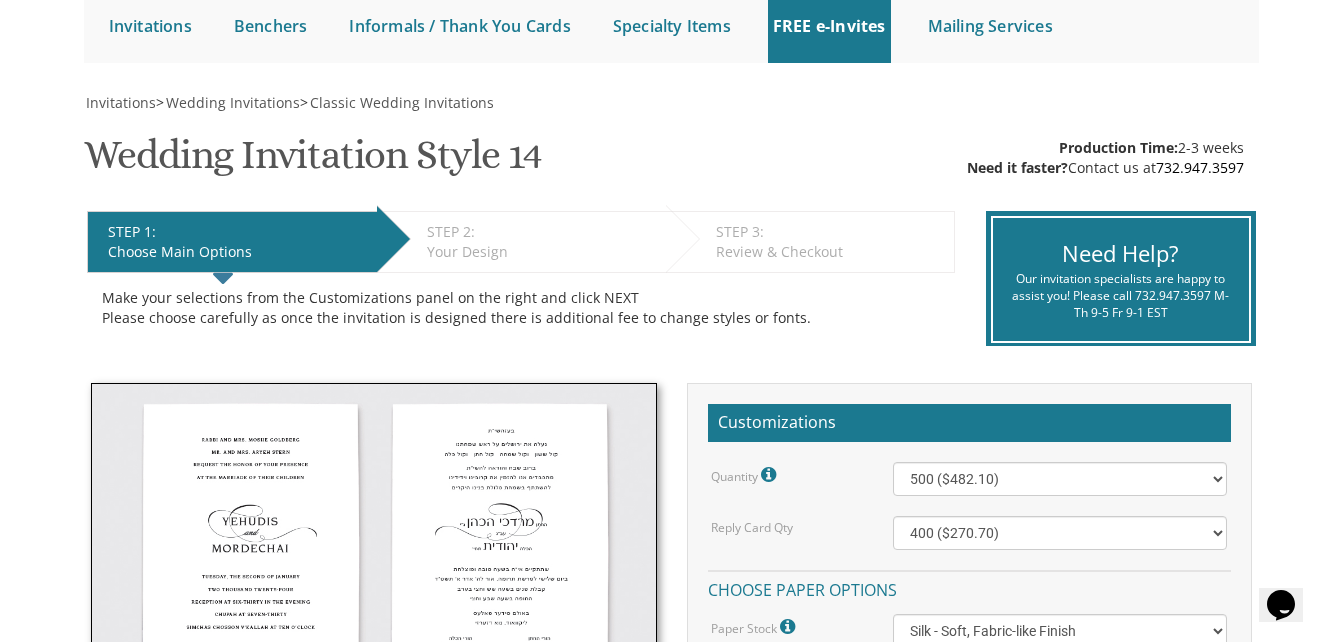 scroll, scrollTop: 0, scrollLeft: 0, axis: both 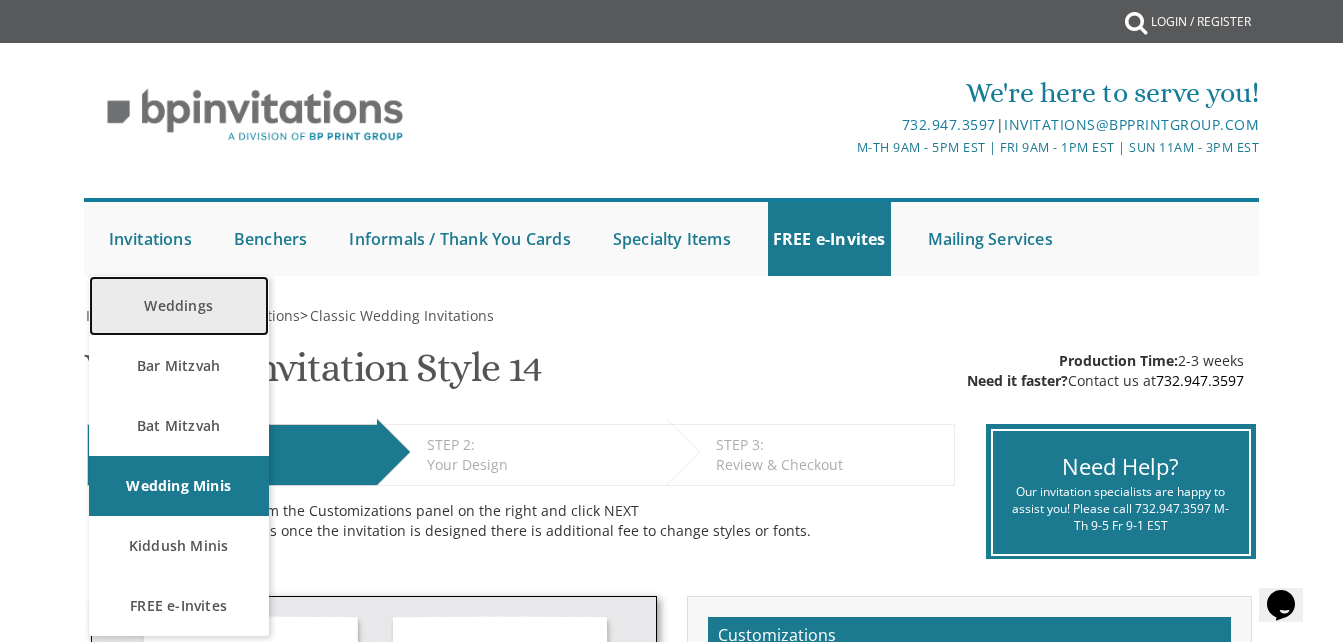 click on "Weddings" at bounding box center [179, 306] 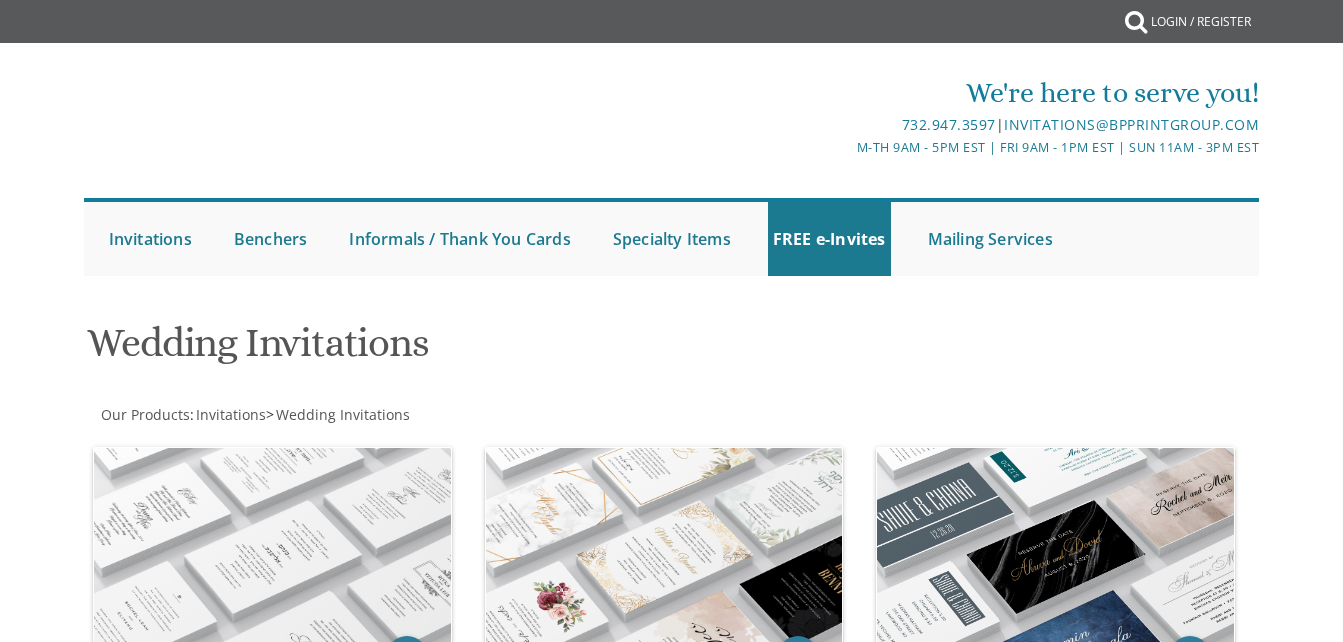 scroll, scrollTop: 0, scrollLeft: 0, axis: both 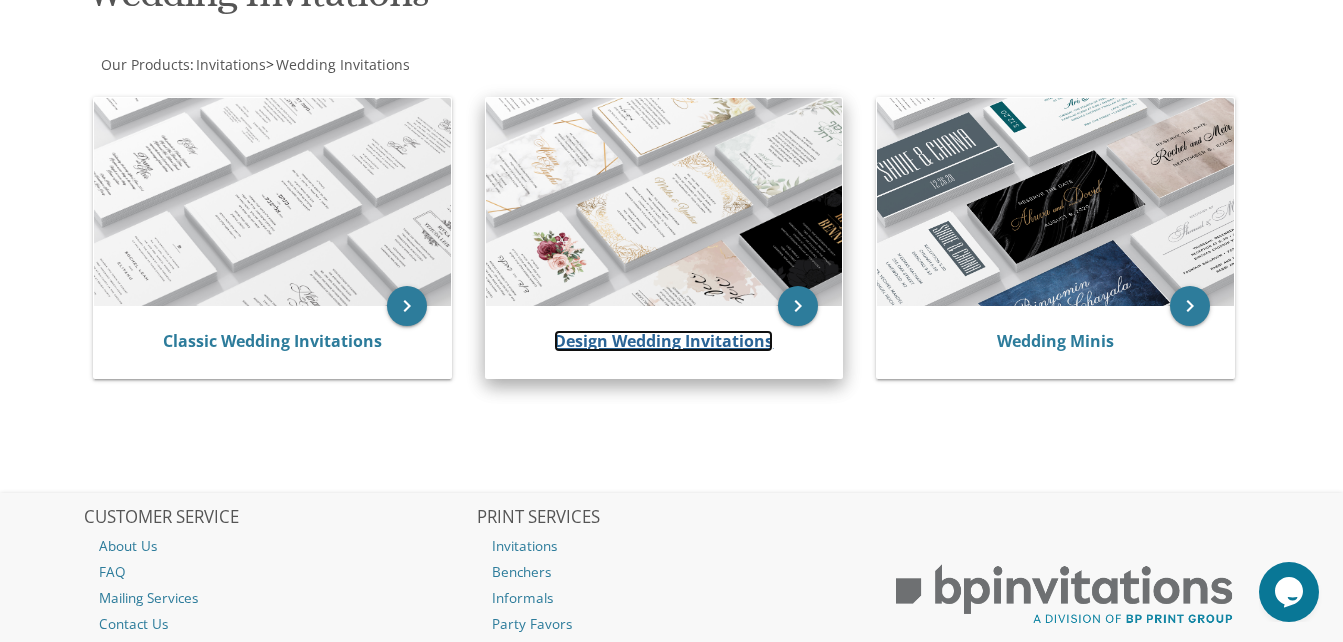 click on "Design Wedding Invitations" at bounding box center [663, 341] 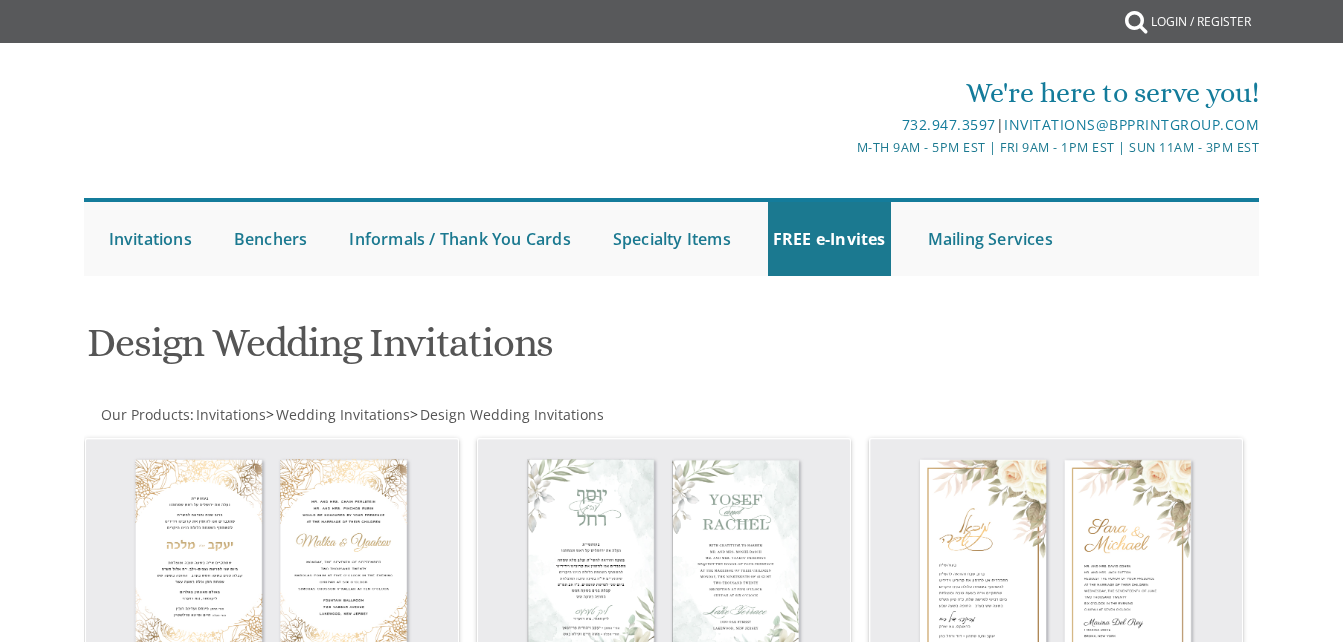 scroll, scrollTop: 0, scrollLeft: 0, axis: both 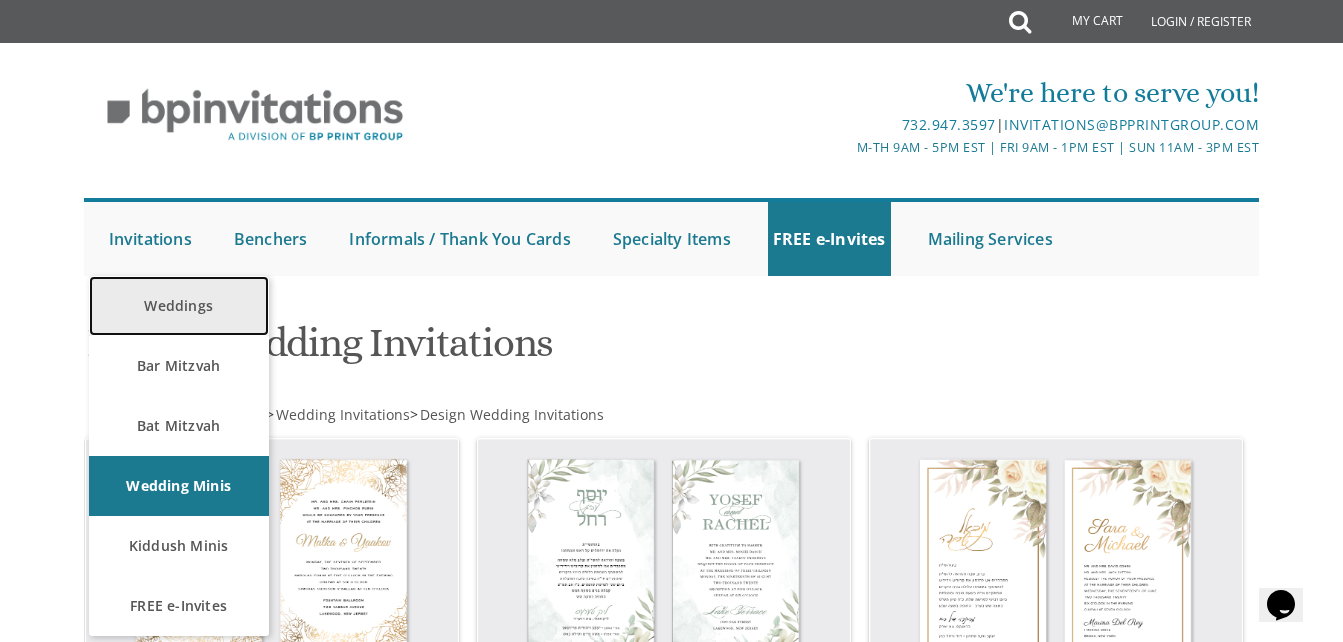 click on "Weddings" at bounding box center (179, 306) 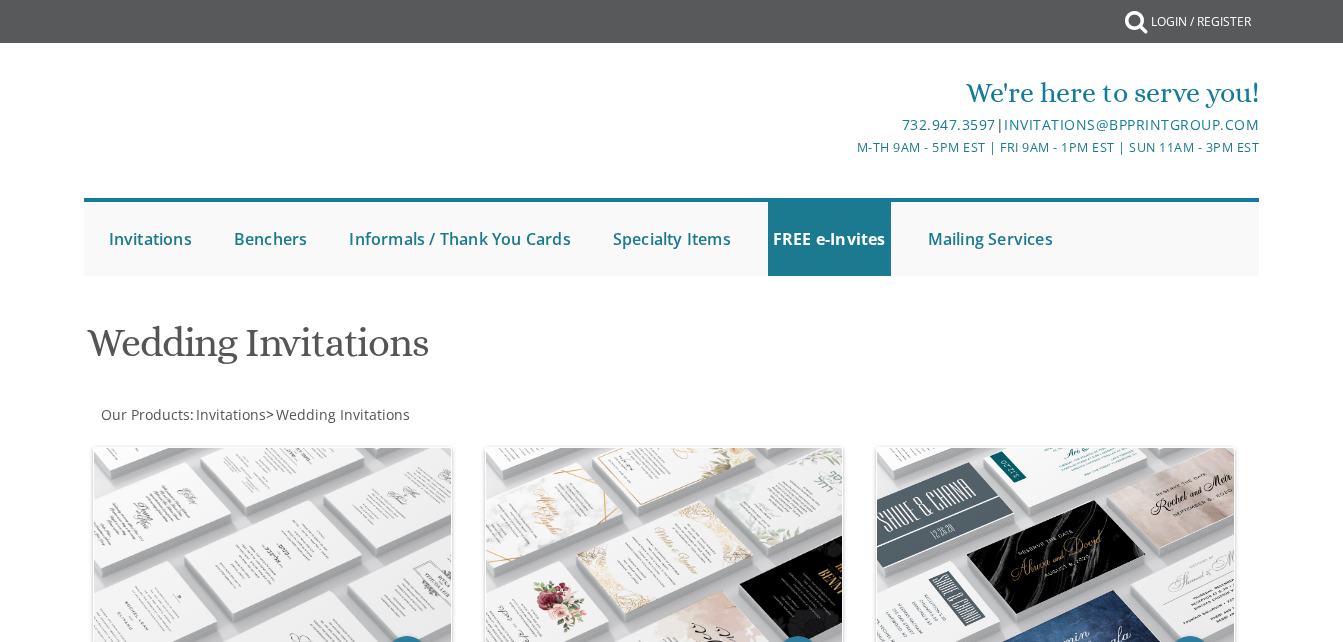 scroll, scrollTop: 0, scrollLeft: 0, axis: both 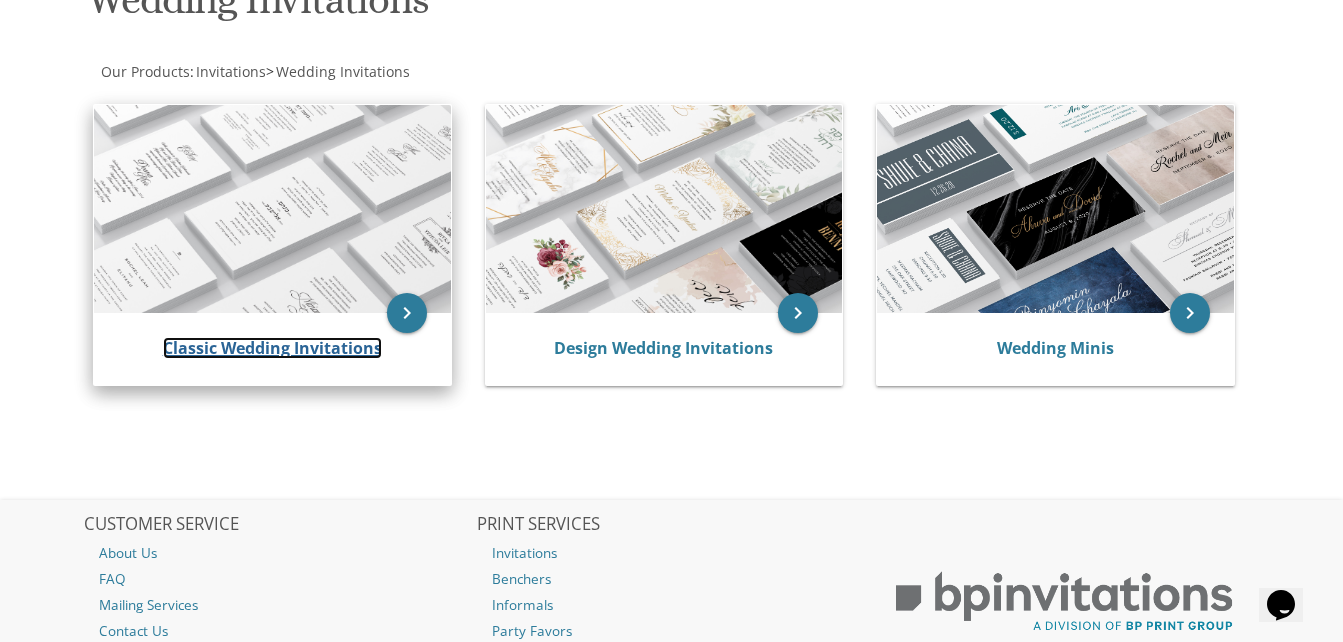 click on "Classic Wedding Invitations" at bounding box center (272, 348) 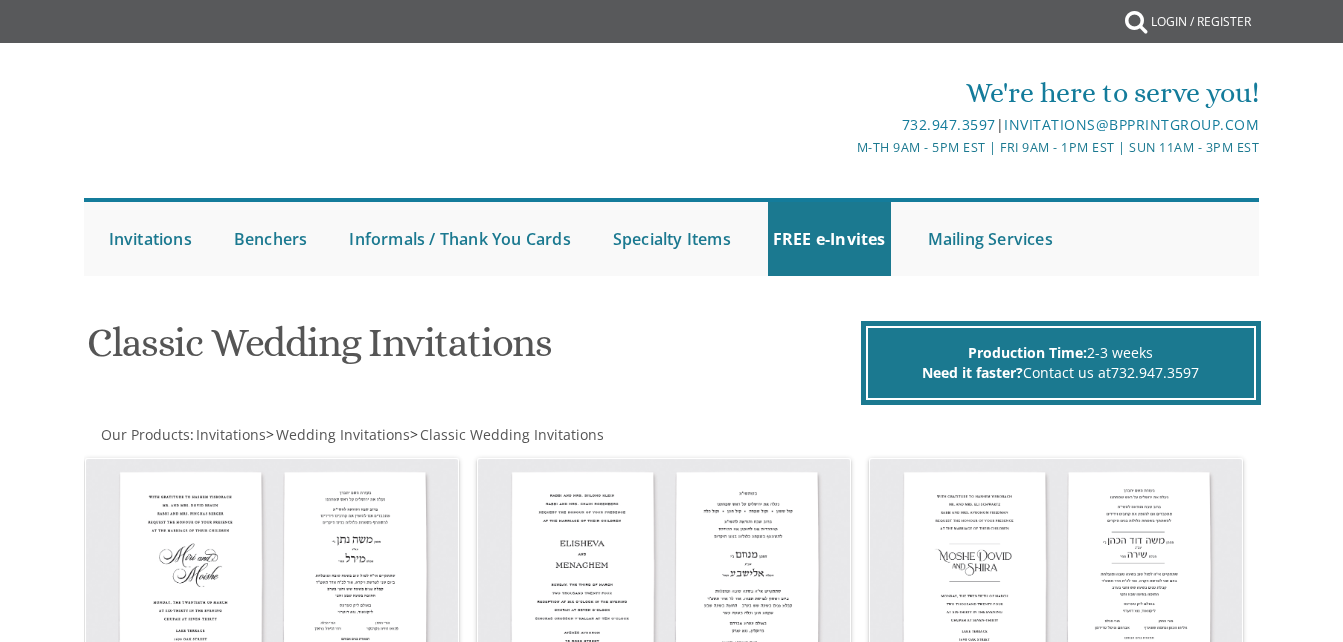 scroll, scrollTop: 0, scrollLeft: 0, axis: both 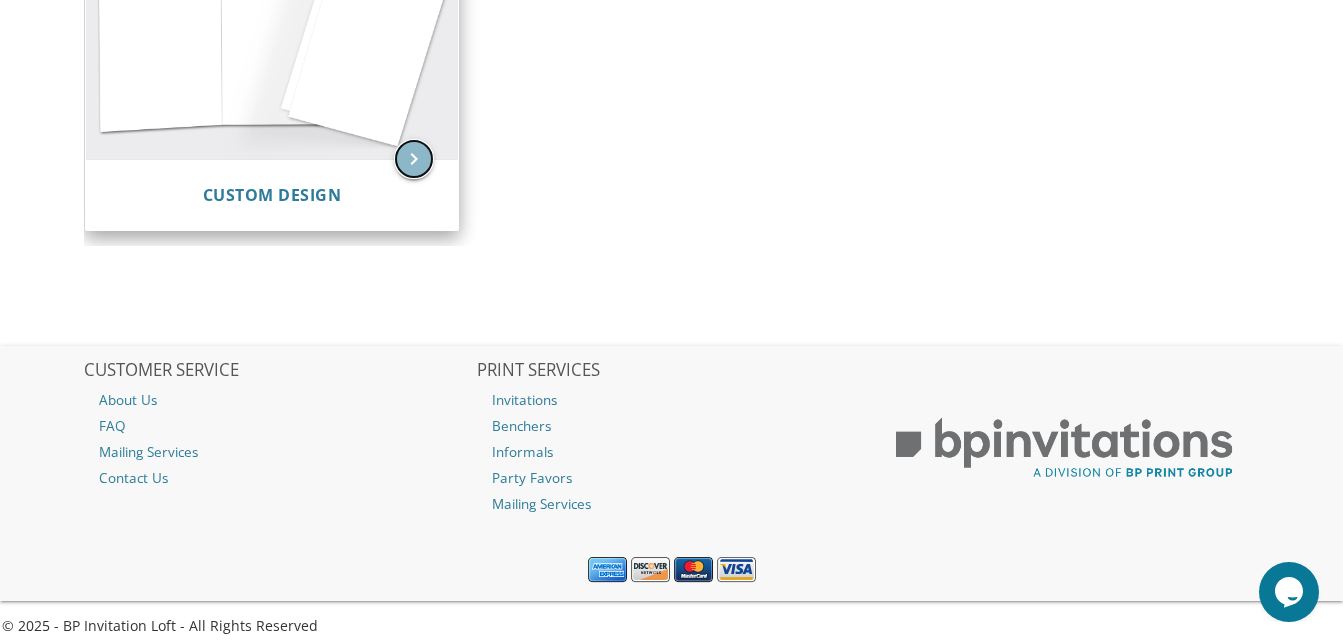click on "keyboard_arrow_right" at bounding box center (414, 159) 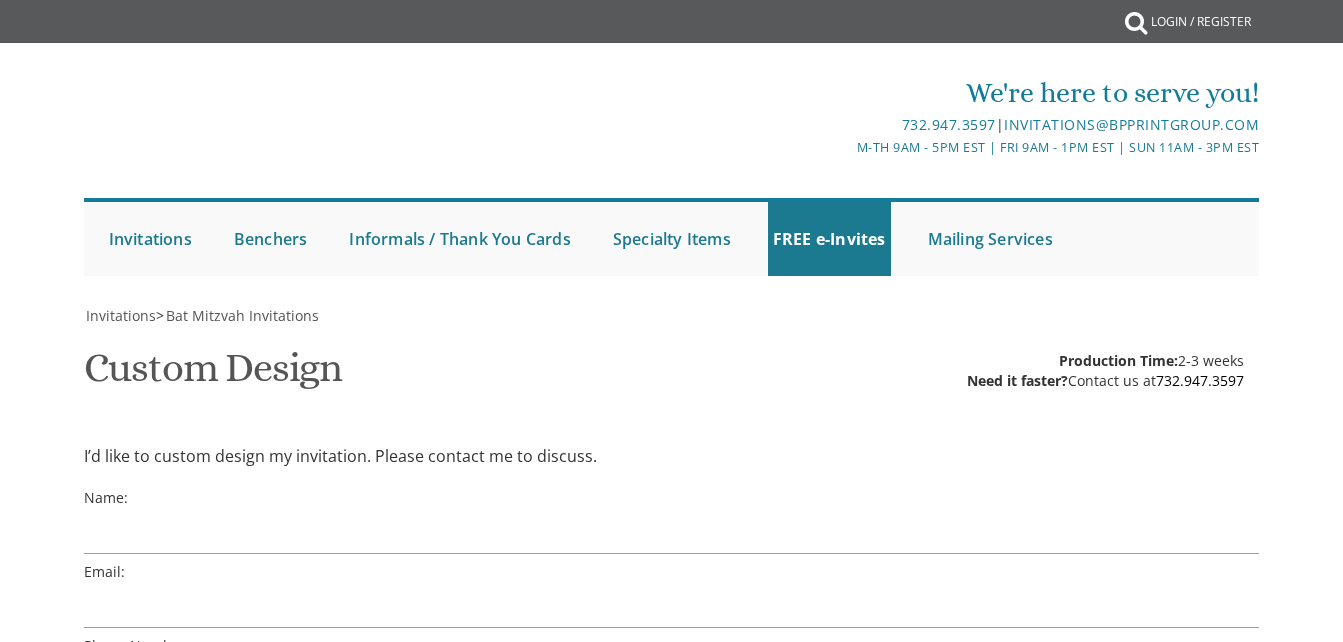 scroll, scrollTop: 0, scrollLeft: 0, axis: both 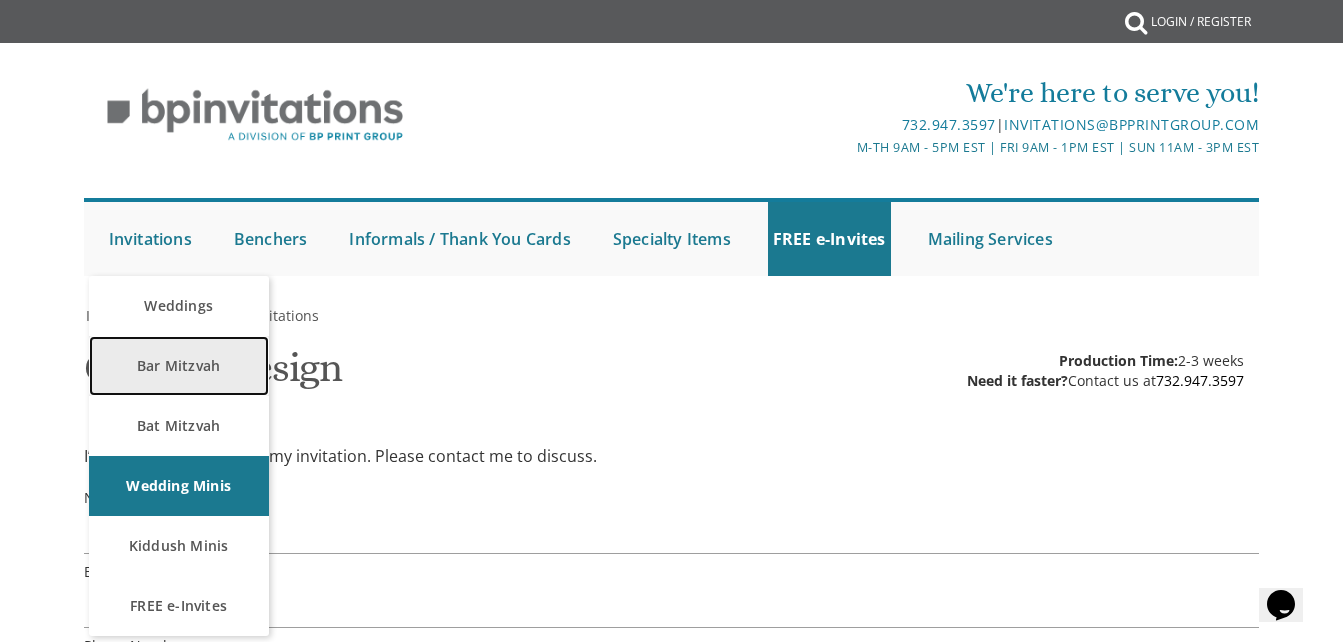 click on "Bar Mitzvah" at bounding box center [179, 366] 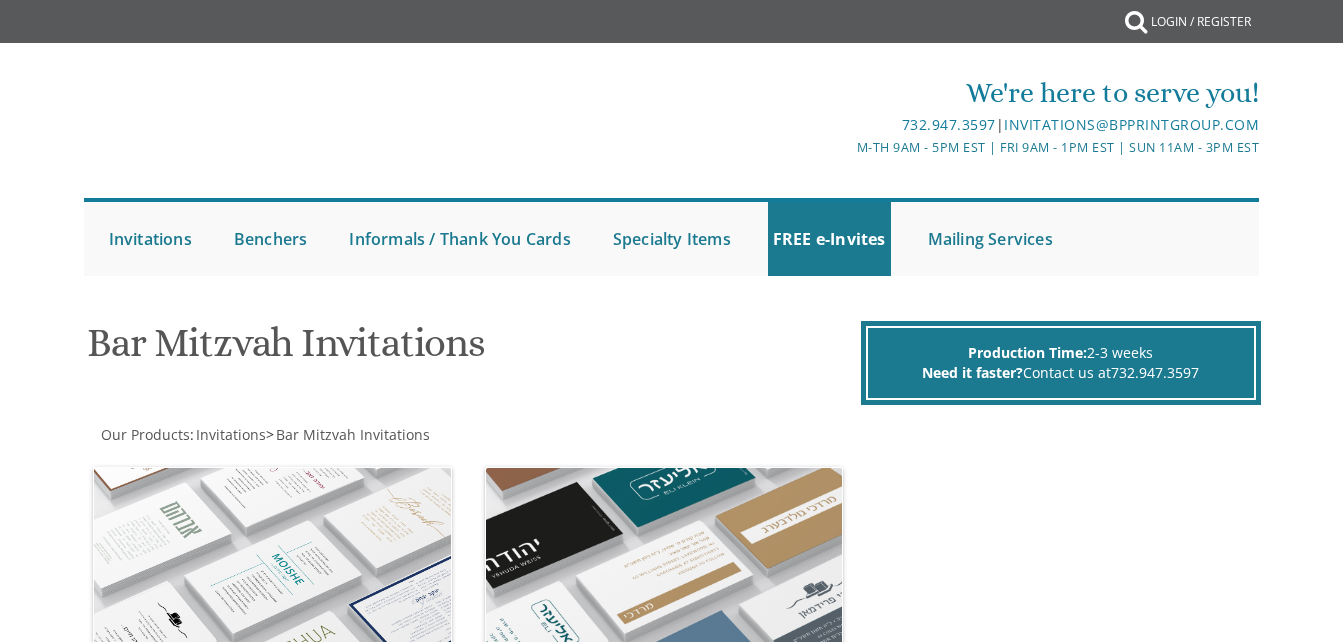 scroll, scrollTop: 0, scrollLeft: 0, axis: both 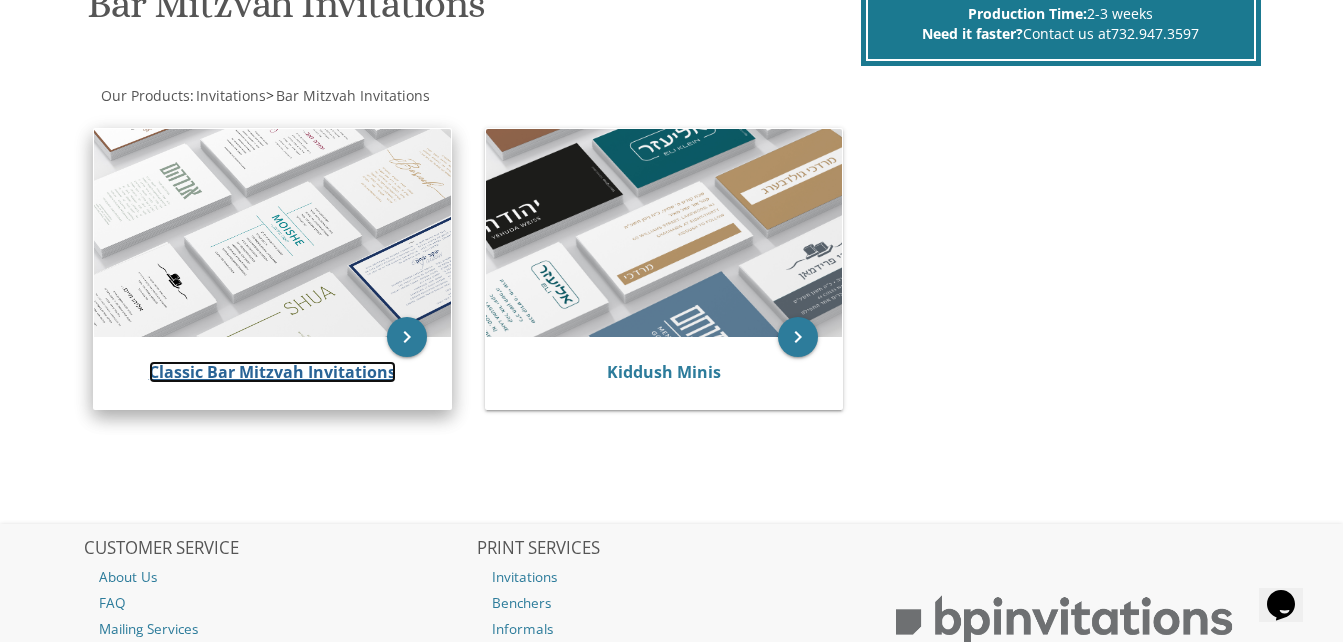 click on "Classic Bar Mitzvah Invitations" at bounding box center [272, 372] 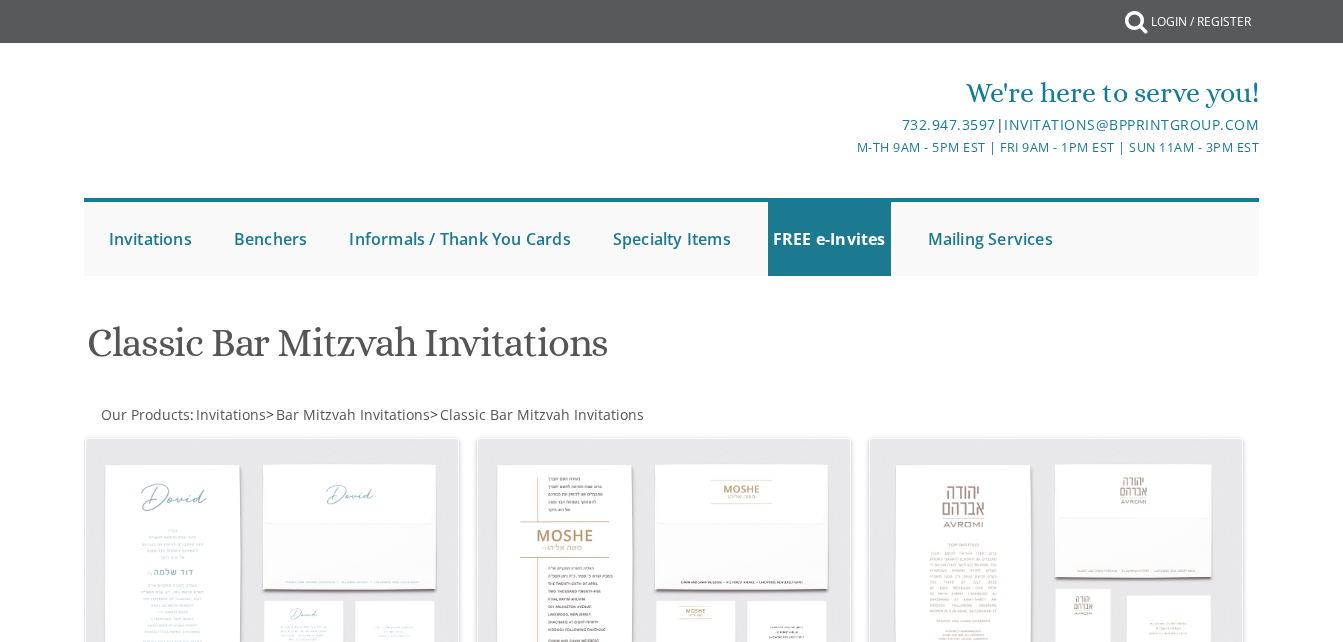 scroll, scrollTop: 0, scrollLeft: 0, axis: both 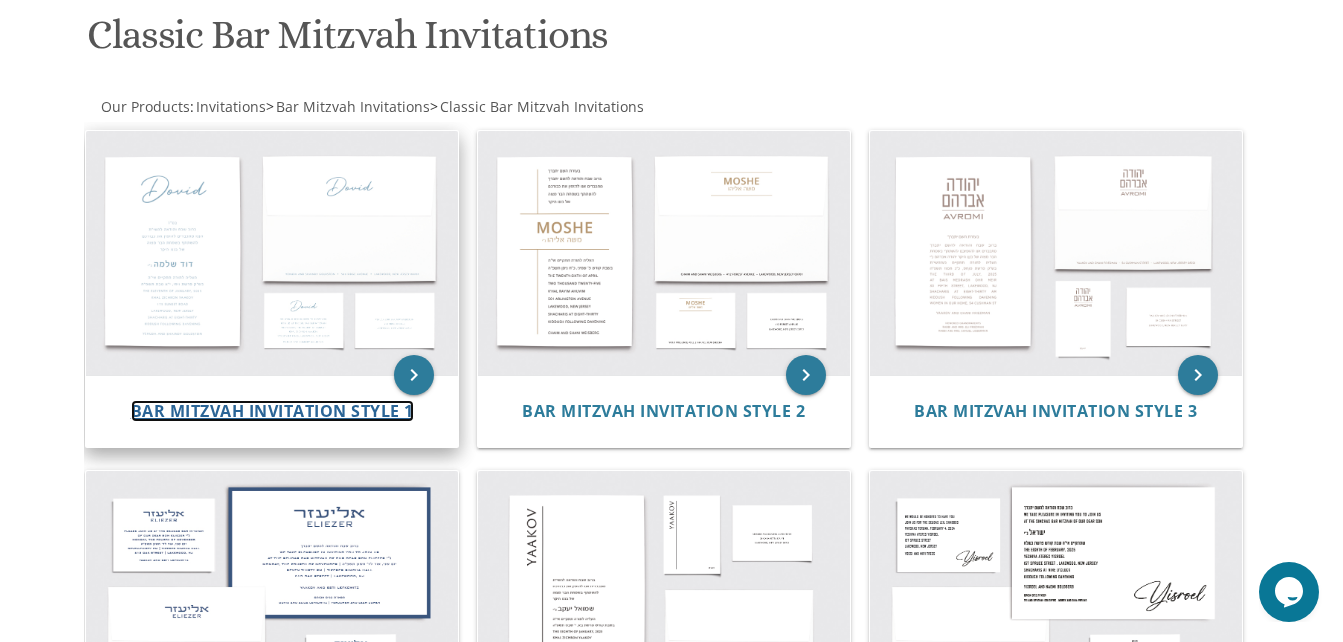 click on "Bar Mitzvah Invitation Style 1" at bounding box center (272, 411) 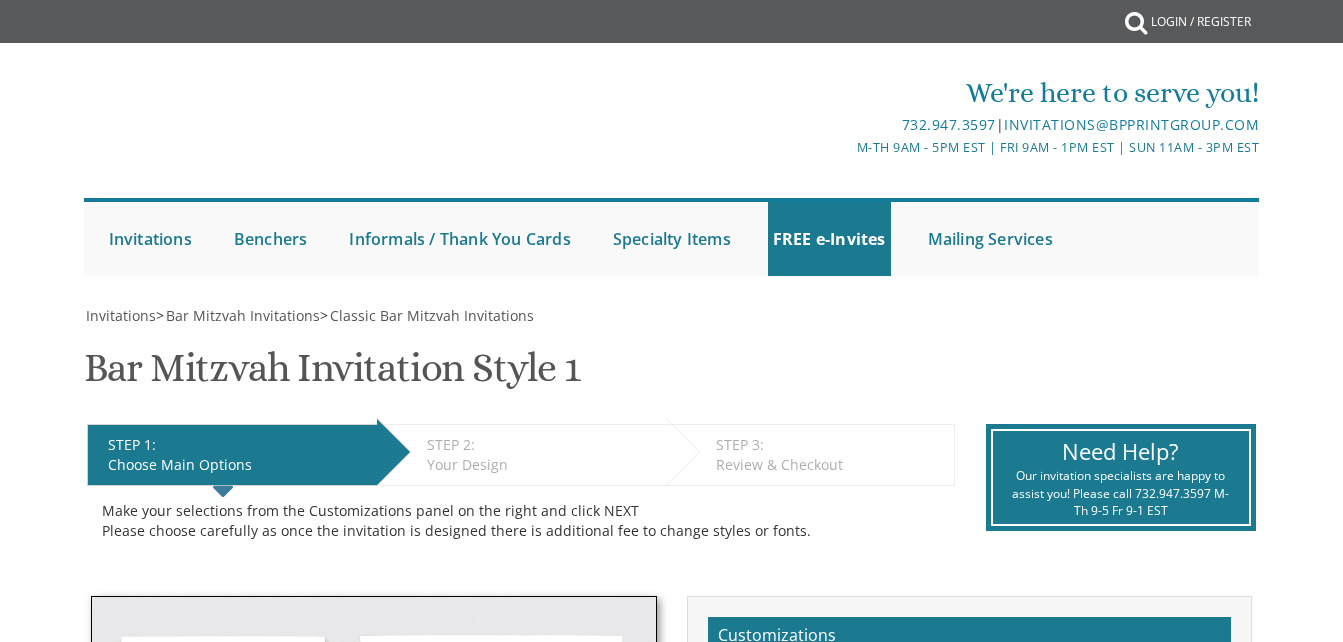 scroll, scrollTop: 0, scrollLeft: 0, axis: both 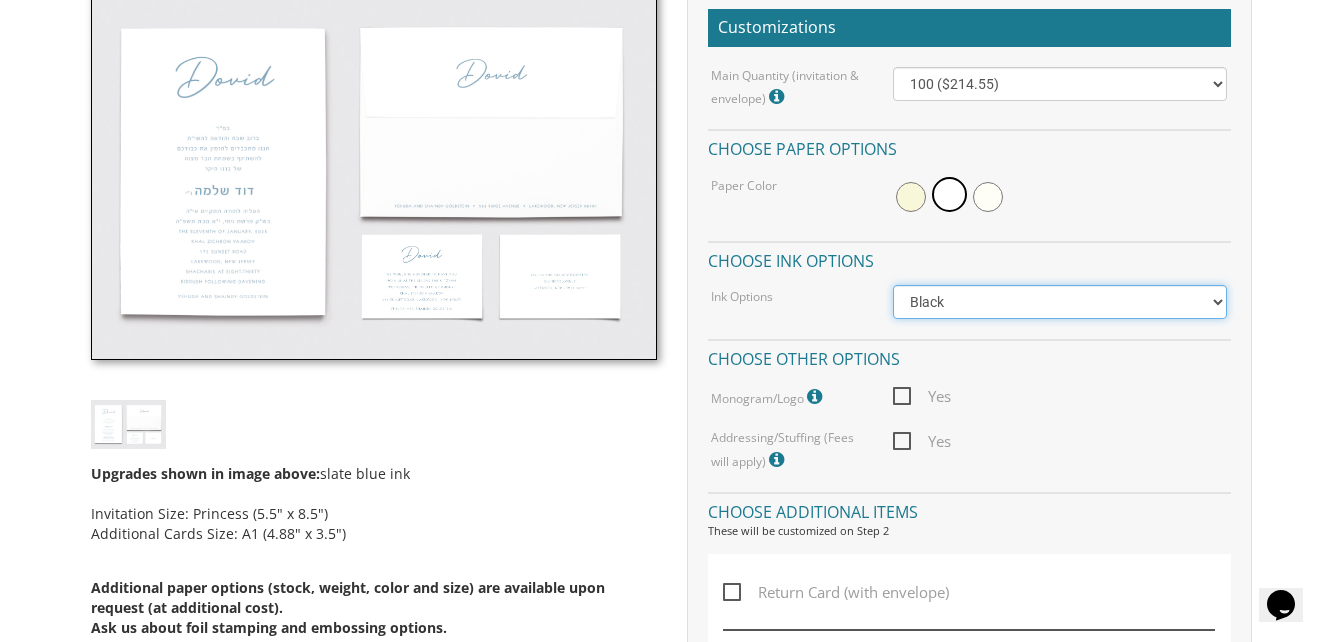 click on "Black Colored Ink ($65.00) Black + One Color ($100.00) Two Colors ($137.95)" at bounding box center (1060, 302) 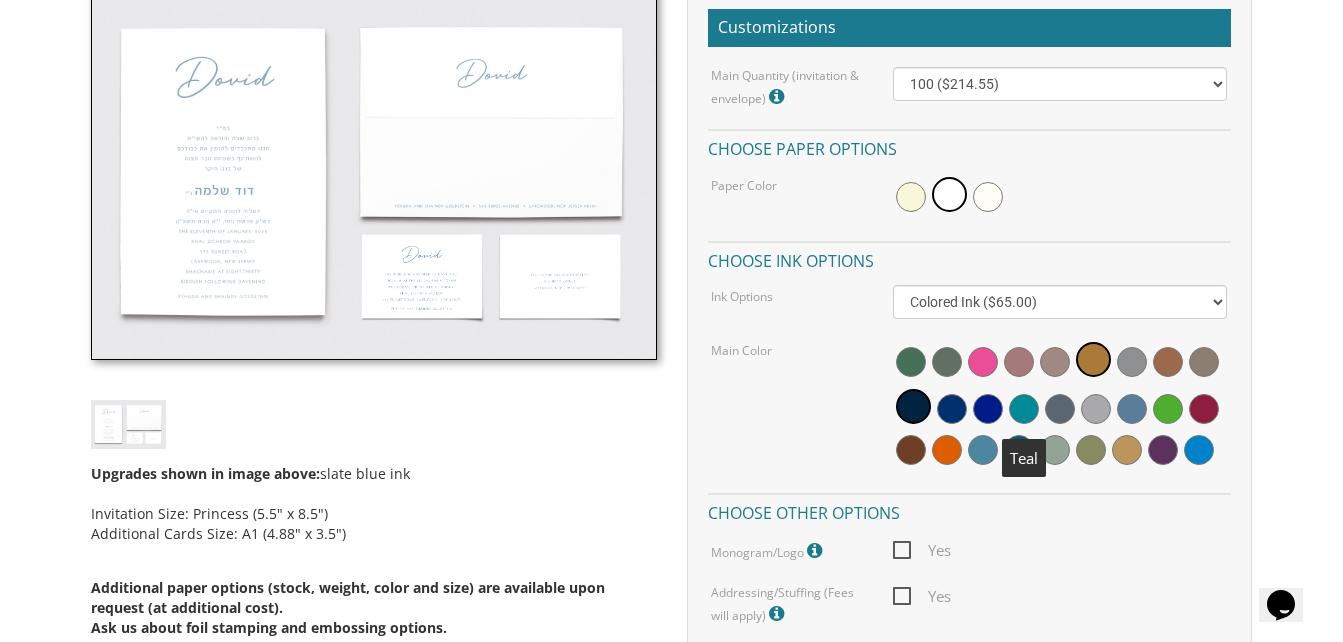 click at bounding box center [1024, 409] 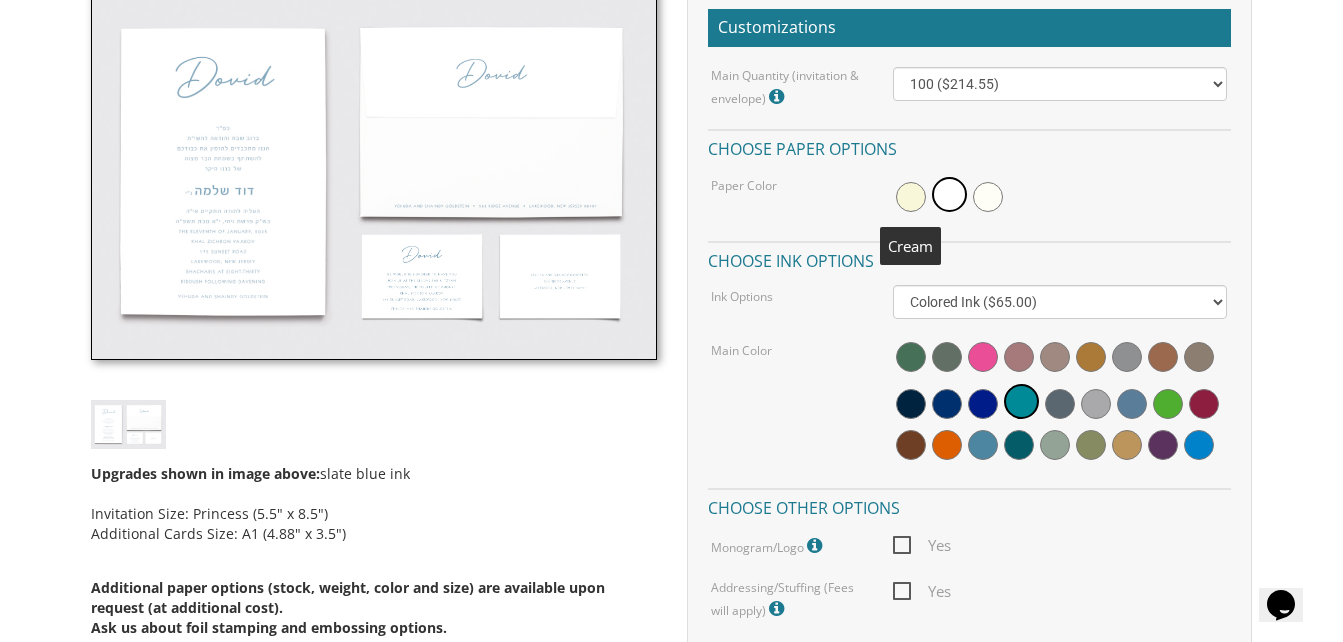 click at bounding box center (911, 197) 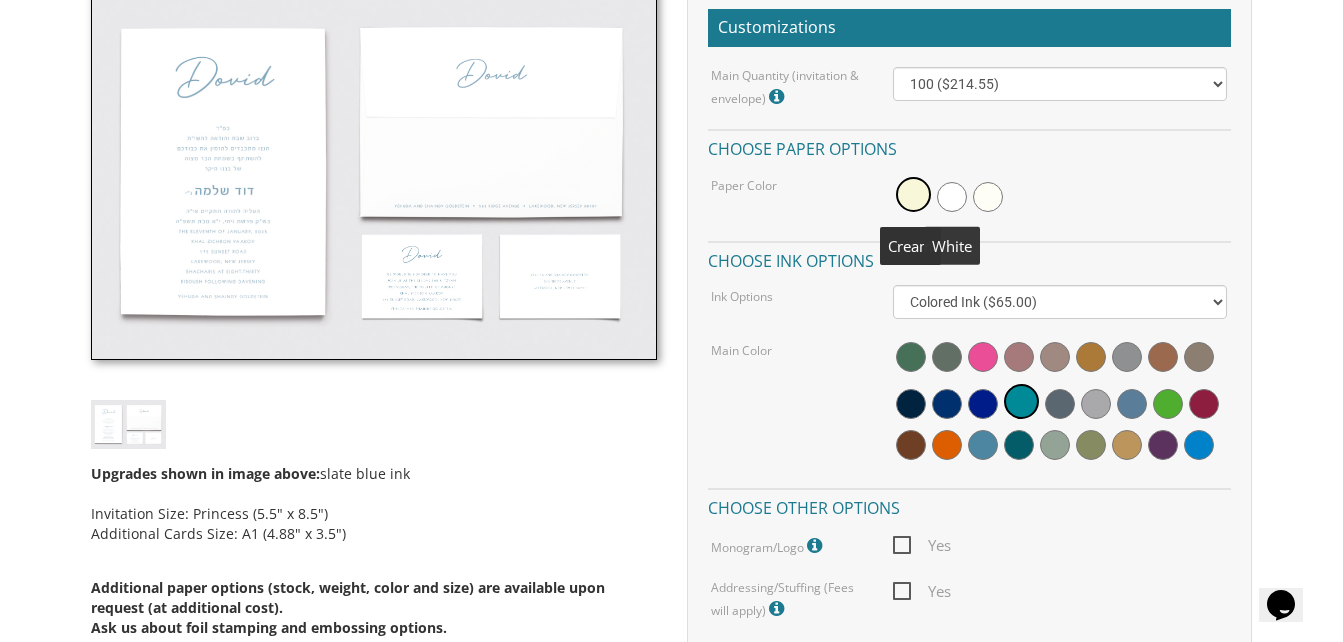 click at bounding box center [952, 197] 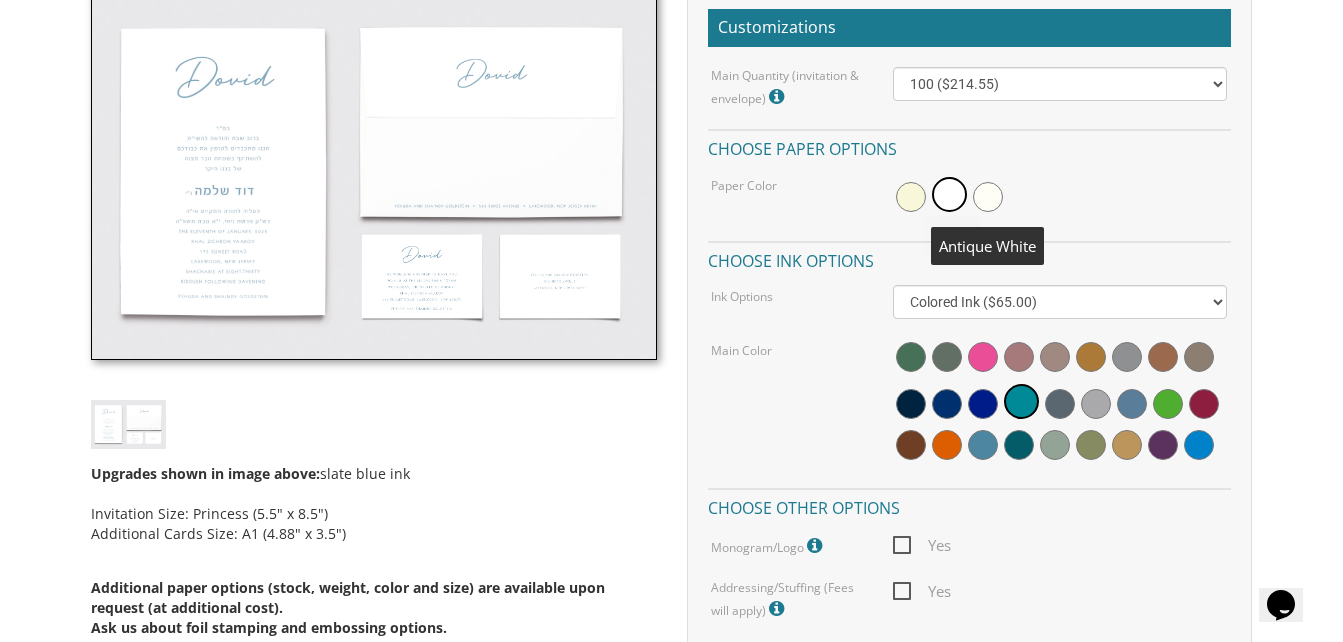 click at bounding box center [988, 197] 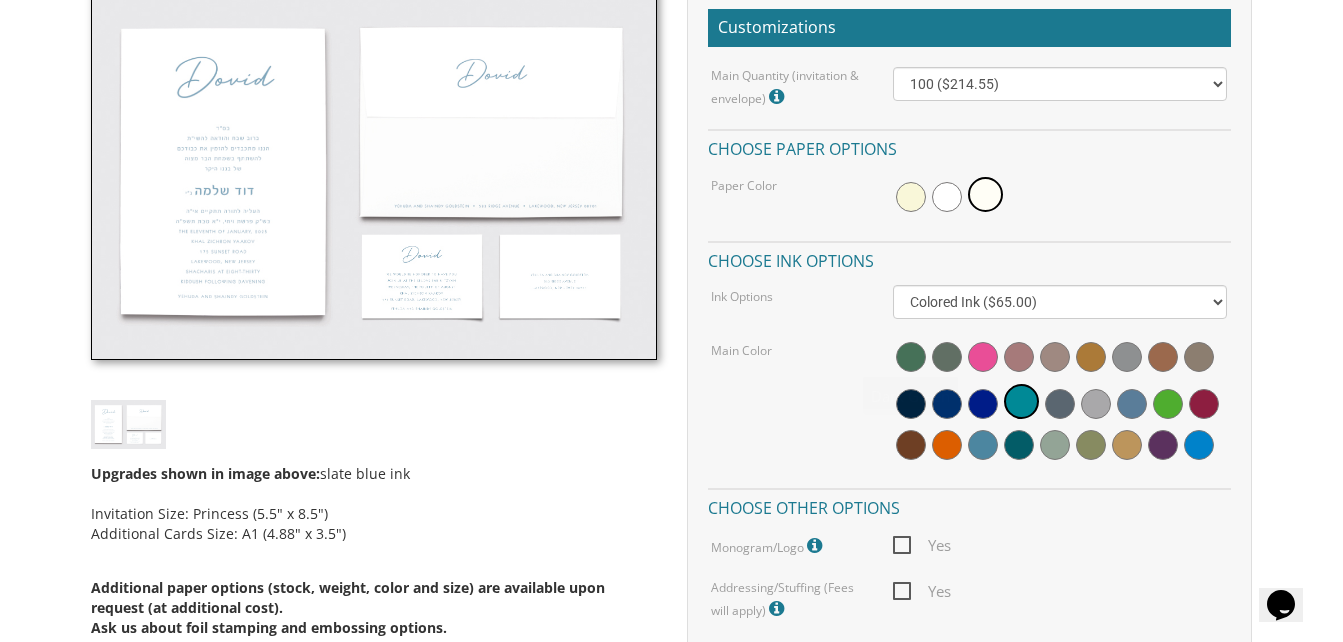 click on "Main Color" at bounding box center [787, 349] 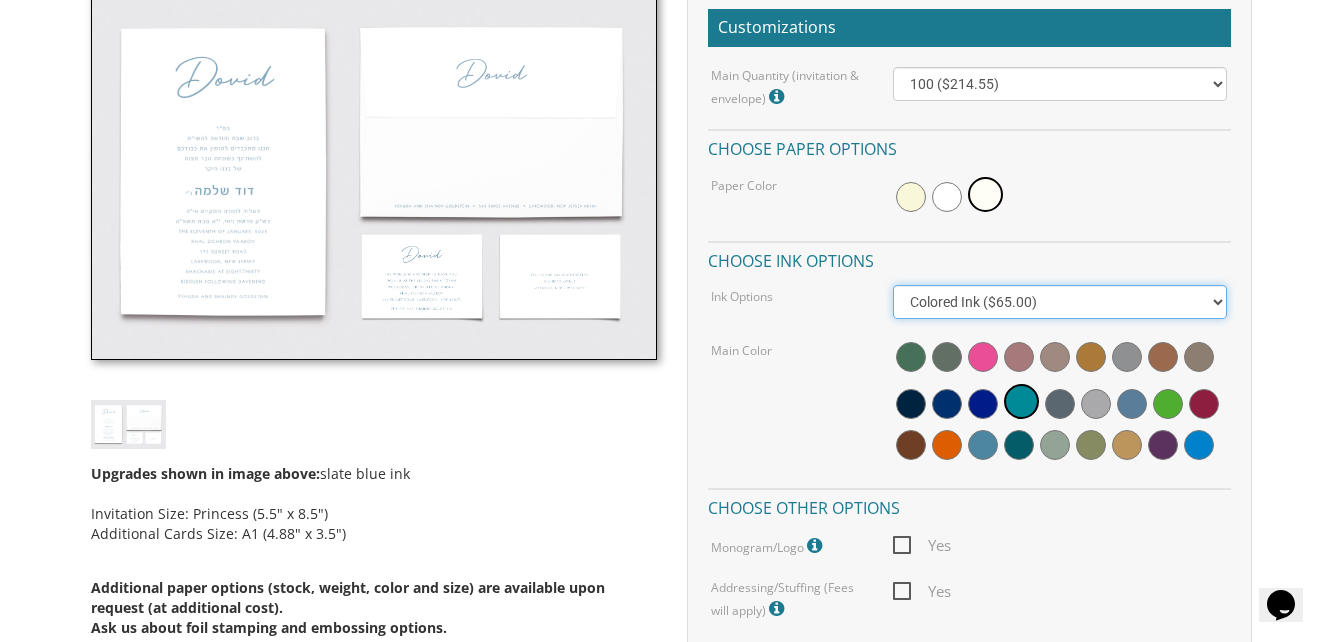 click on "Black Colored Ink ($65.00) Black + One Color ($100.00) Two Colors ($137.95)" at bounding box center [1060, 302] 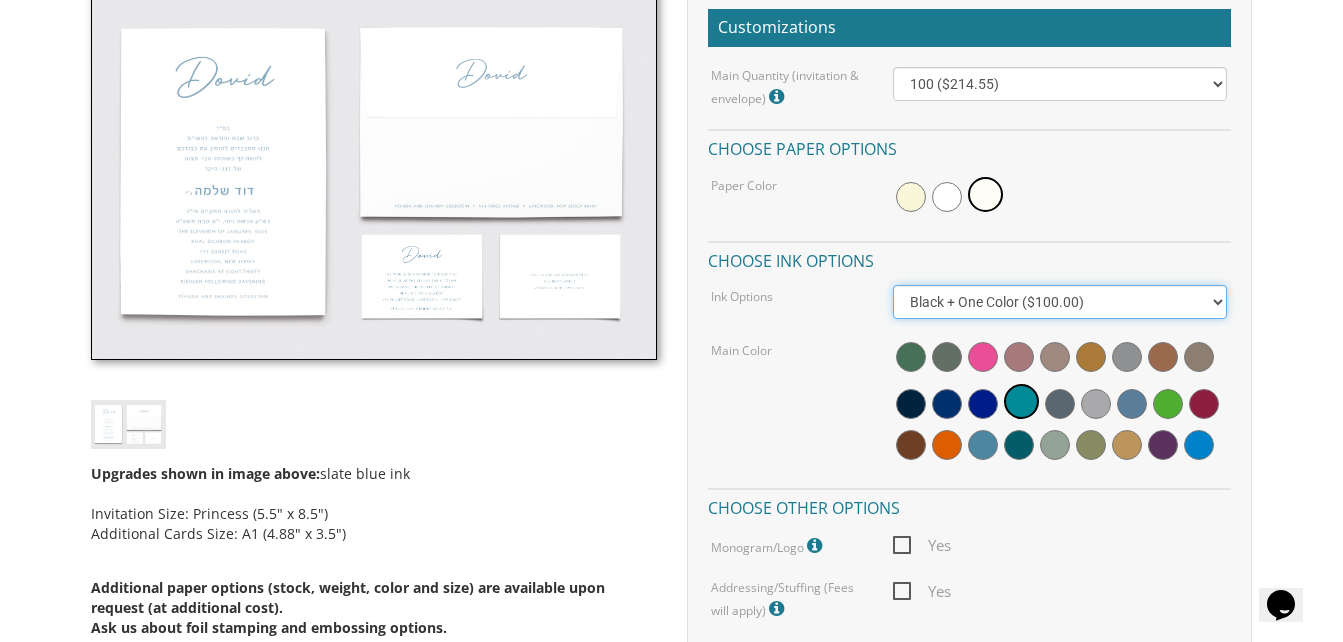 click on "Black Colored Ink ($65.00) Black + One Color ($100.00) Two Colors ($137.95)" at bounding box center [1060, 302] 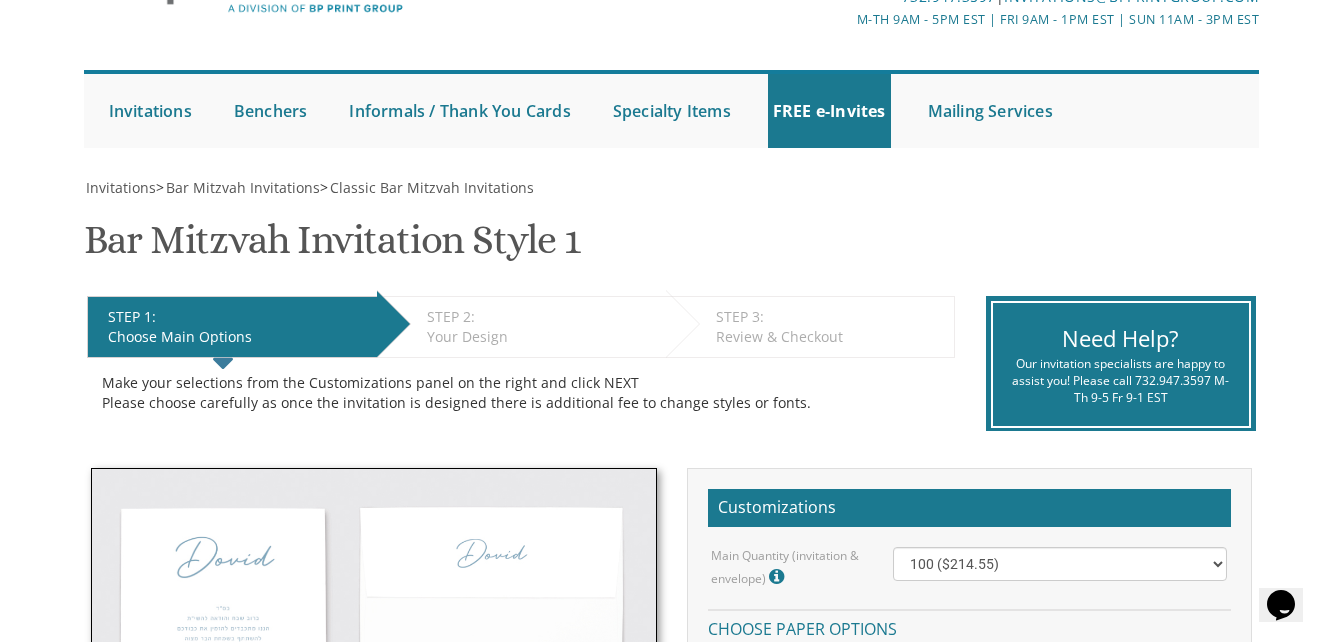 scroll, scrollTop: 0, scrollLeft: 0, axis: both 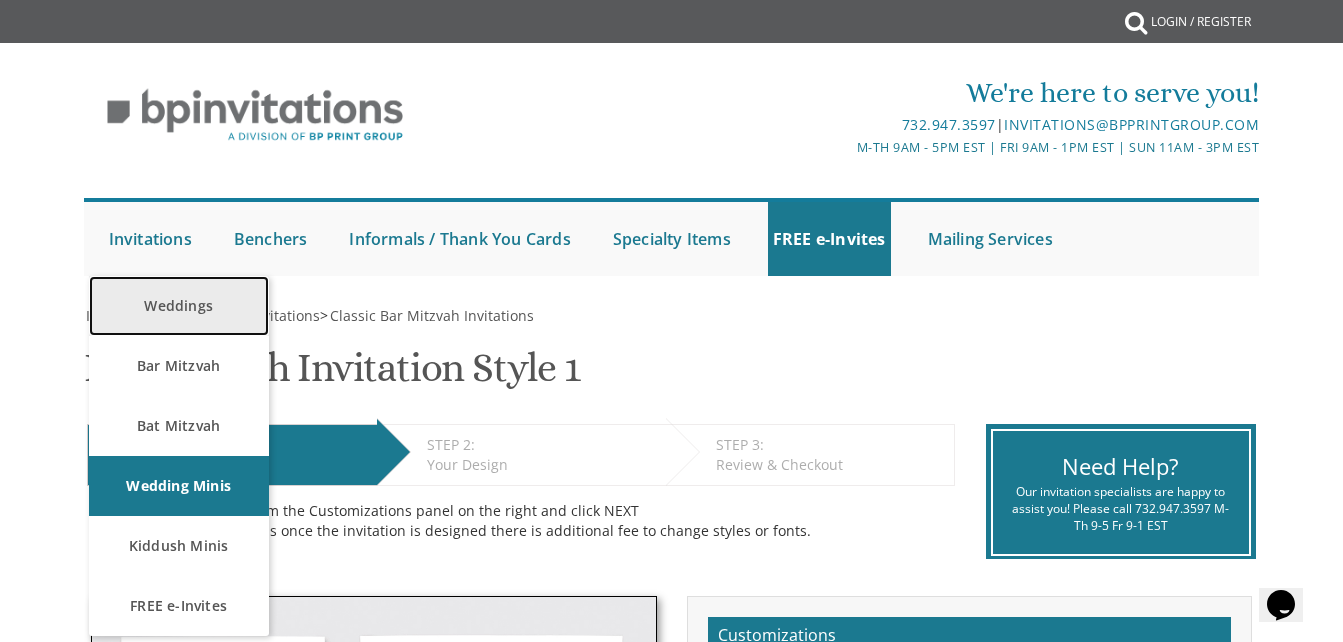 click on "Weddings" at bounding box center (179, 306) 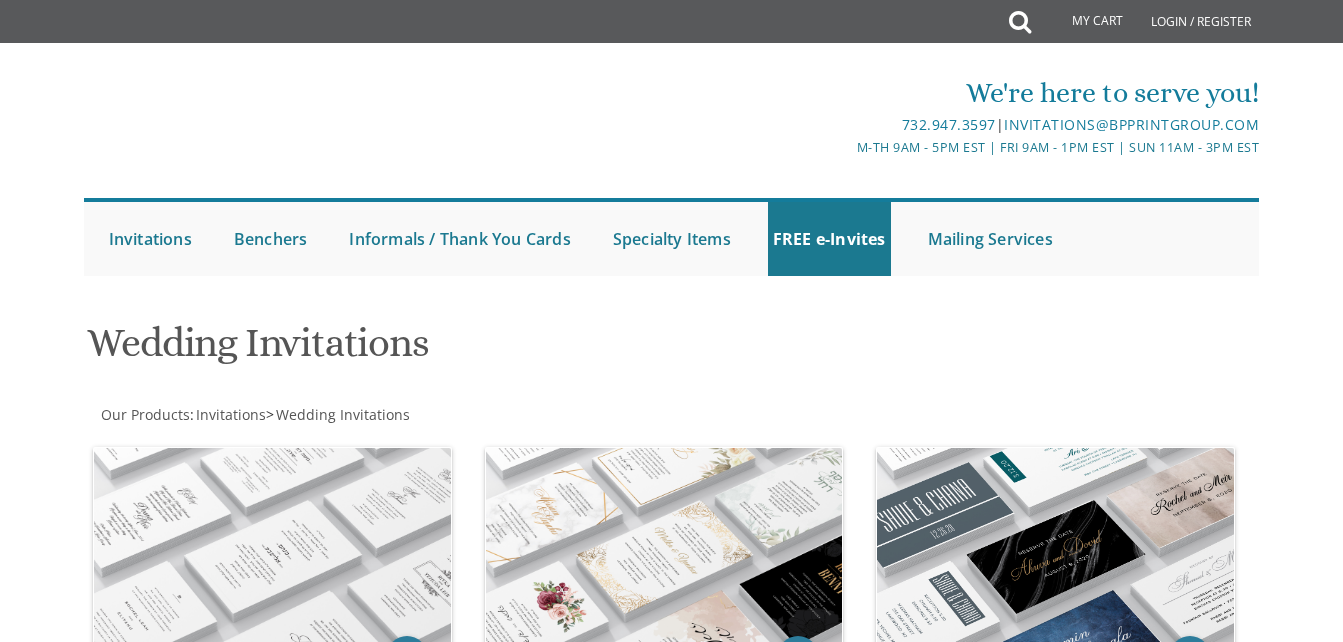 scroll, scrollTop: 0, scrollLeft: 0, axis: both 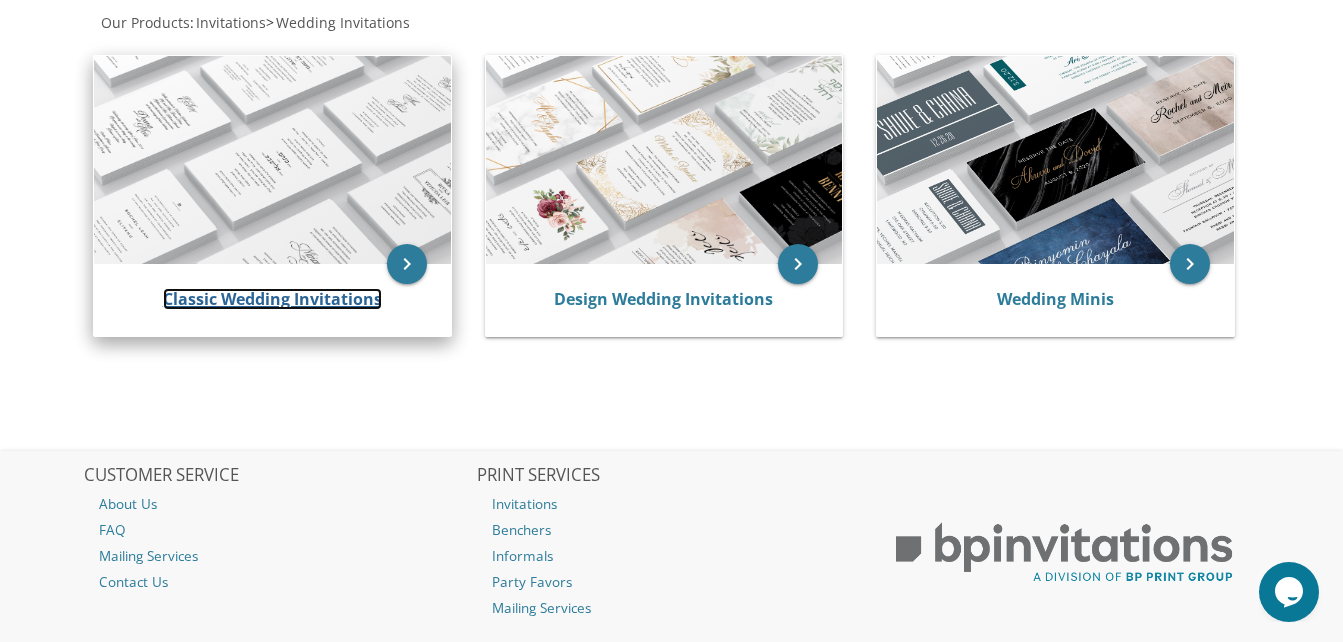 click on "Classic Wedding Invitations" at bounding box center [272, 299] 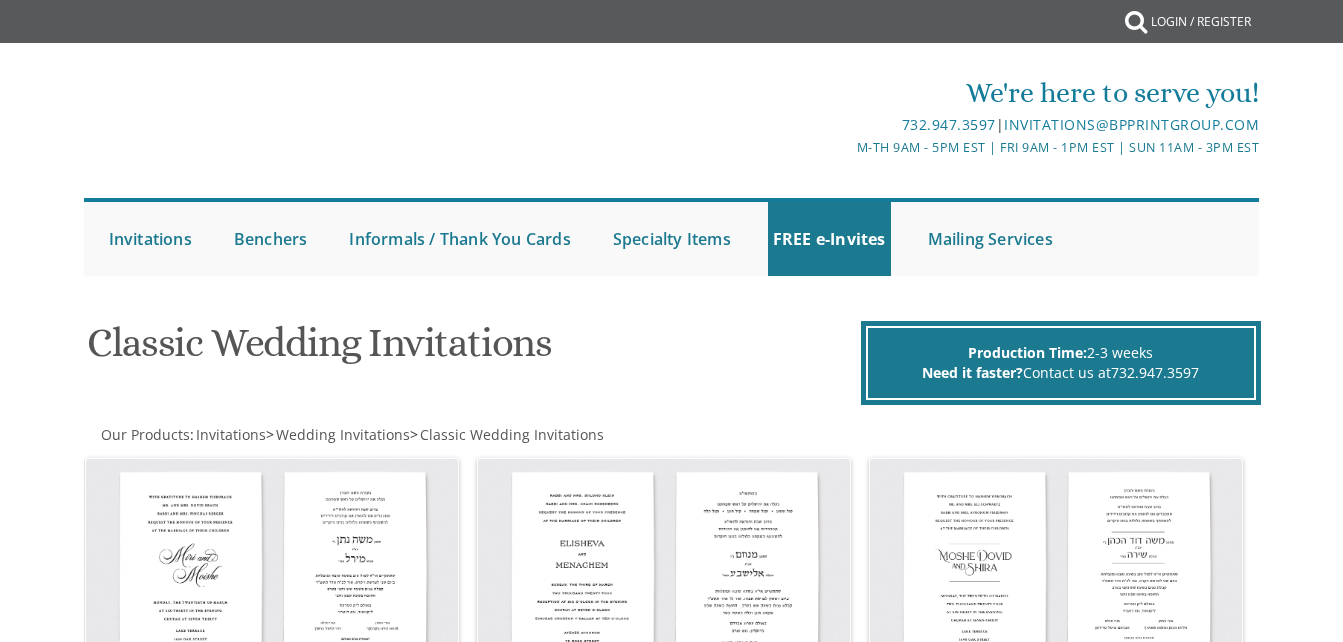 scroll, scrollTop: 0, scrollLeft: 0, axis: both 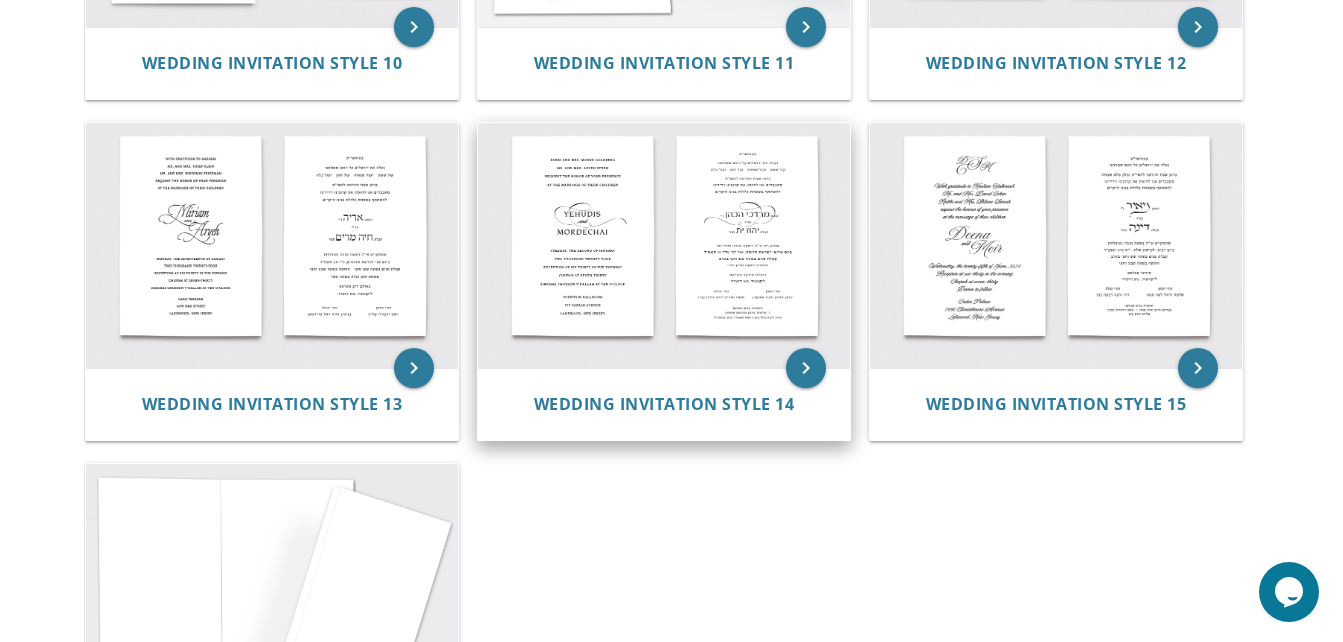 click at bounding box center [664, 245] 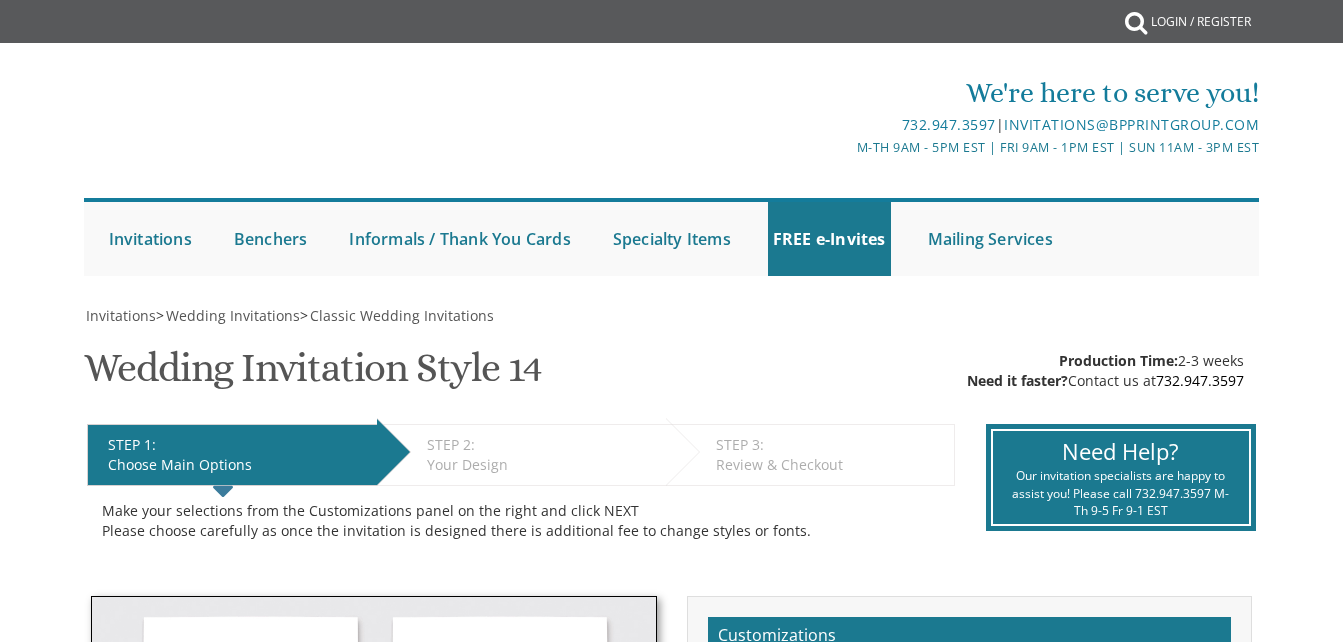 scroll, scrollTop: 0, scrollLeft: 0, axis: both 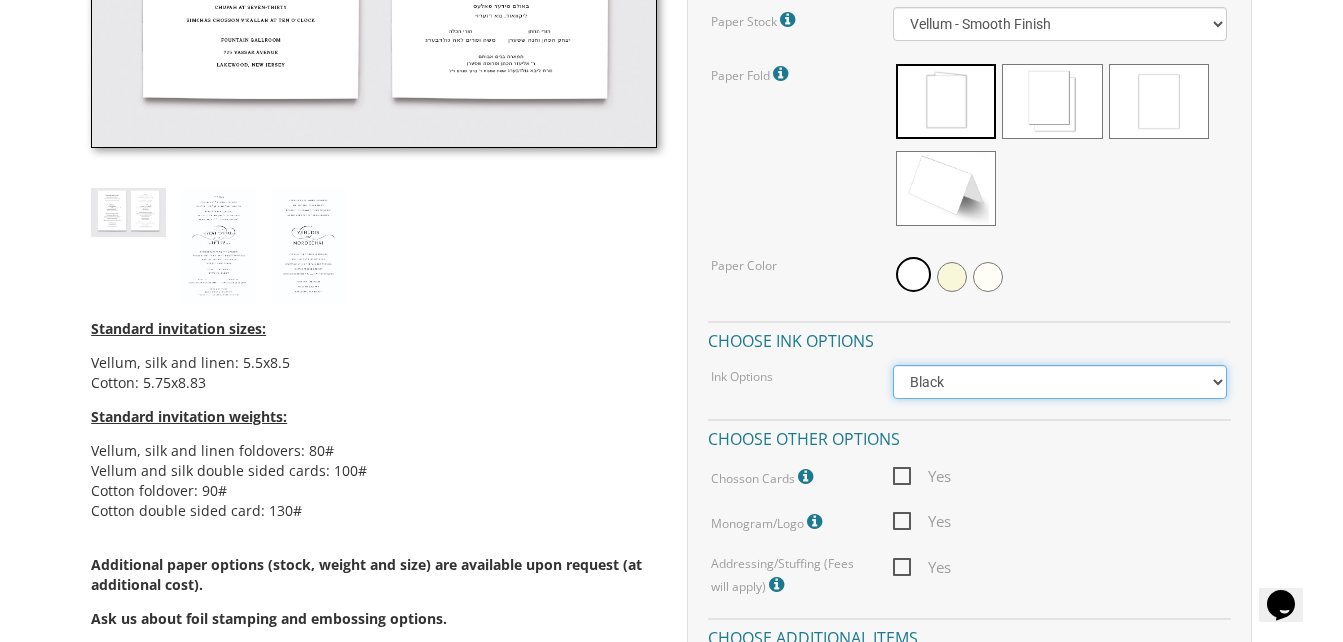 click on "Black Colored Ink ($65.00) Black + One Color ($211.00) Two Colors ($265.00)" at bounding box center (1060, 382) 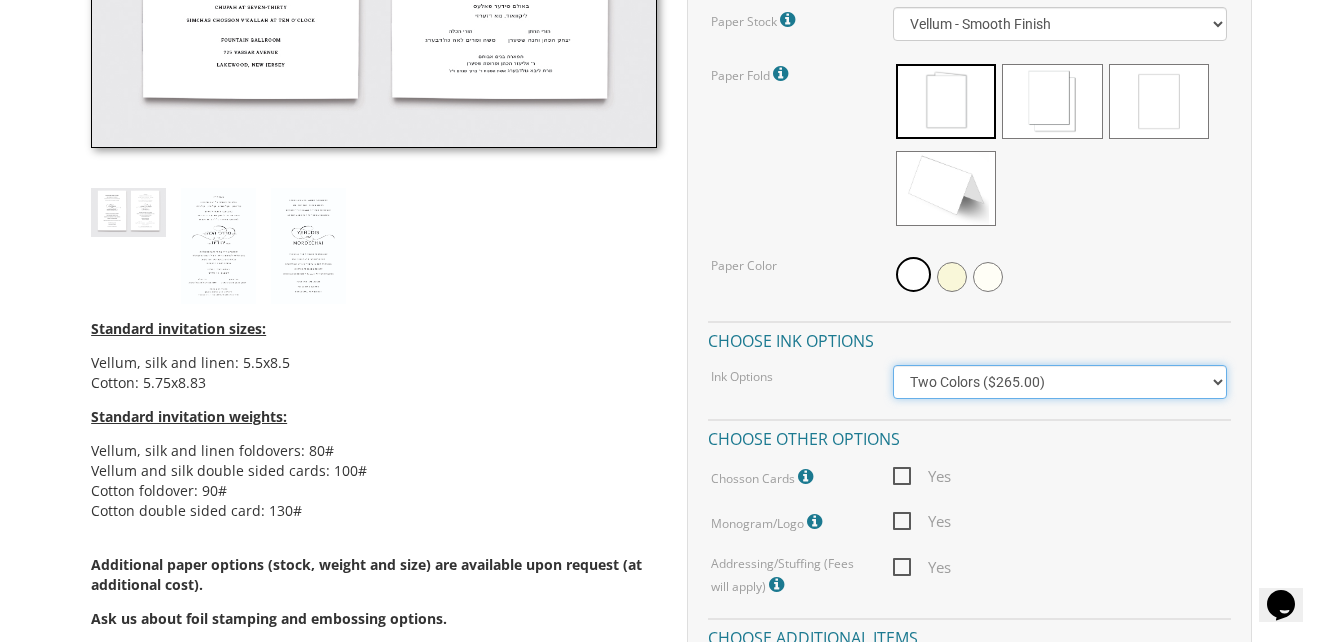 click on "Black Colored Ink ($65.00) Black + One Color ($211.00) Two Colors ($265.00)" at bounding box center (1060, 382) 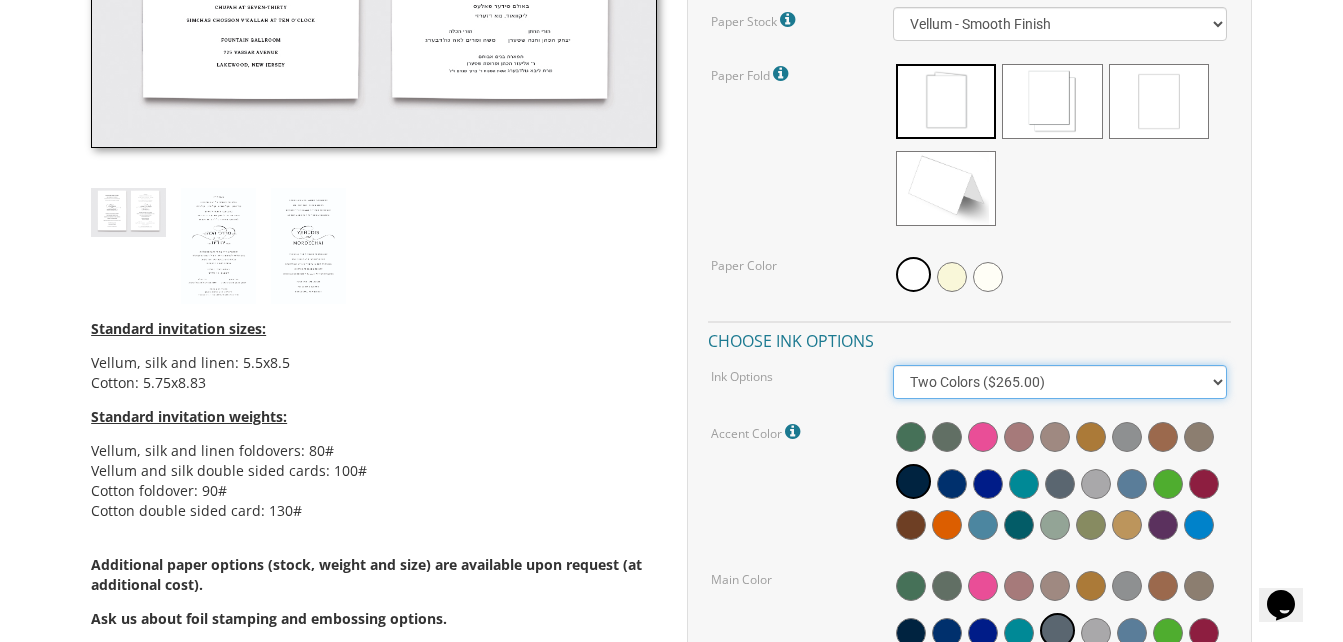 click on "Black Colored Ink ($65.00) Black + One Color ($211.00) Two Colors ($265.00)" at bounding box center (1060, 382) 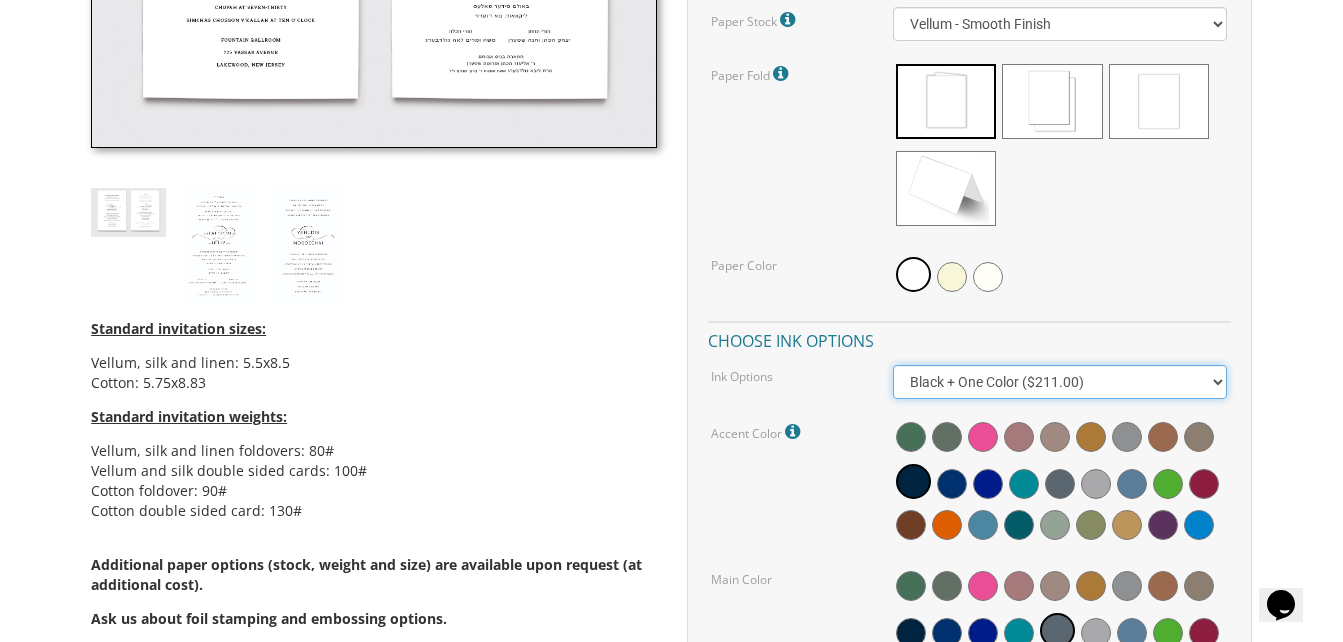 click on "Black Colored Ink ($65.00) Black + One Color ($211.00) Two Colors ($265.00)" at bounding box center (1060, 382) 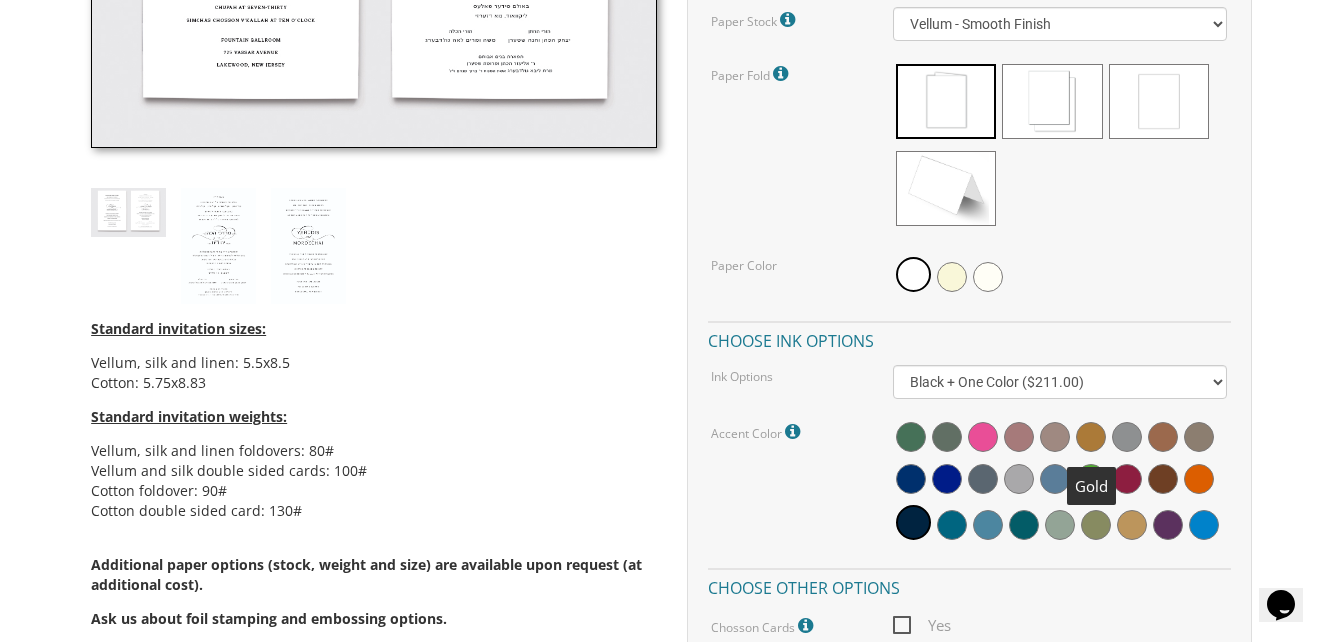 click at bounding box center [1091, 437] 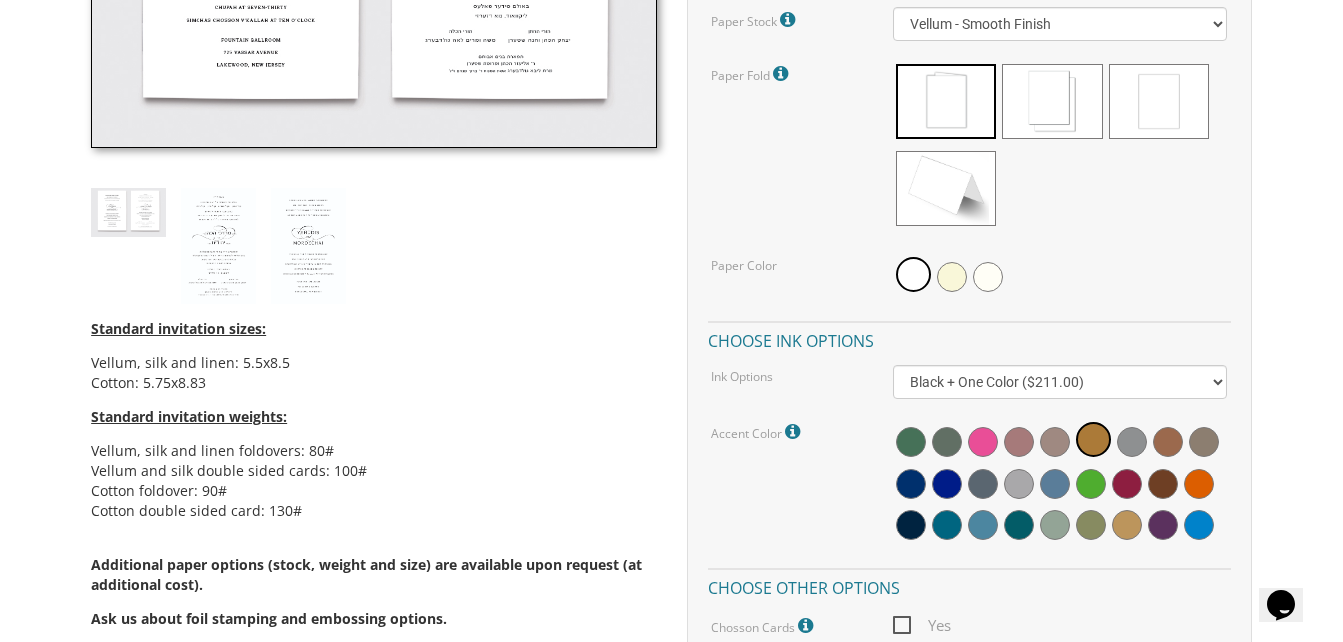 click on "Quantity Please note: Quantities may be modified after order completion.
For wedding invitations  you will also have the option to split total quantity between 2 shipping addresses at checkout. 100 ($277.50) 200 ($330.45) 300 ($380.65) 400 ($432.70) 500 ($482.10) 600 ($534.10) 700 ($583.65) 800 ($635.30) 900 ($684.60) 1000 ($733.55) 1100 ($785.50) 1200 ($833.05) 1300 ($884.60) 1400 ($934.05) 1500 ($983.75) 1600 ($1,033.10) 1700 ($1,082.75) 1800 ($1,132.20) 1900 ($1,183.75) 2000 ($1,230.95)   Reply Card Qty 100 ($125.70) 200 ($150.60) 300 ($177.95) 400 ($270.70) 500 ($225.30) 600 ($249.85) 700 ($272.35) 800 ($299.20) 900 ($323.55) 1000 ($345.80) 1100 ($370.35) 1200 ($392.90) 1300 ($419.70) 1400 ($444.00) 1500 ($466.35) 1600 ($488.75) 1700 ($517.45) 1800 ($539.60) 1900 ($561.95) 2000 ($586.05) Choose paper options   Paper Stock
Vellum:  Uncoated paper that has a slightly rough or toothy surface - similar to eggshell.
Silk:
Linen:
Cotton:
Paper Fold" at bounding box center (969, 301) 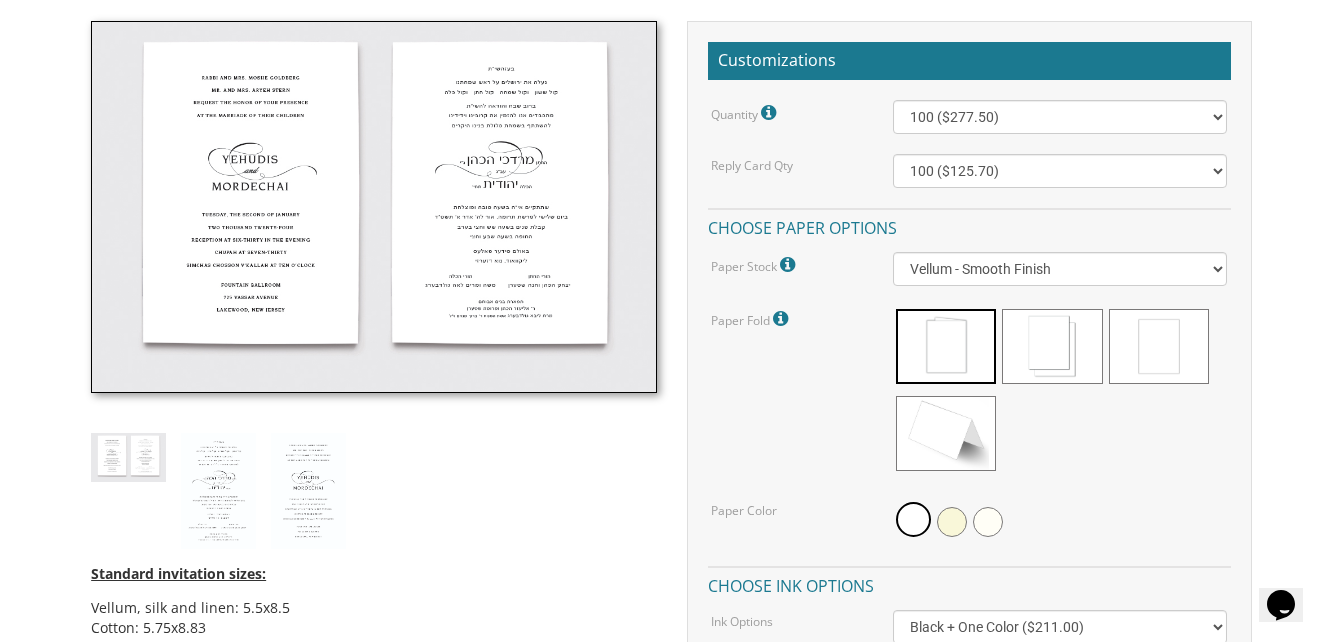 scroll, scrollTop: 574, scrollLeft: 0, axis: vertical 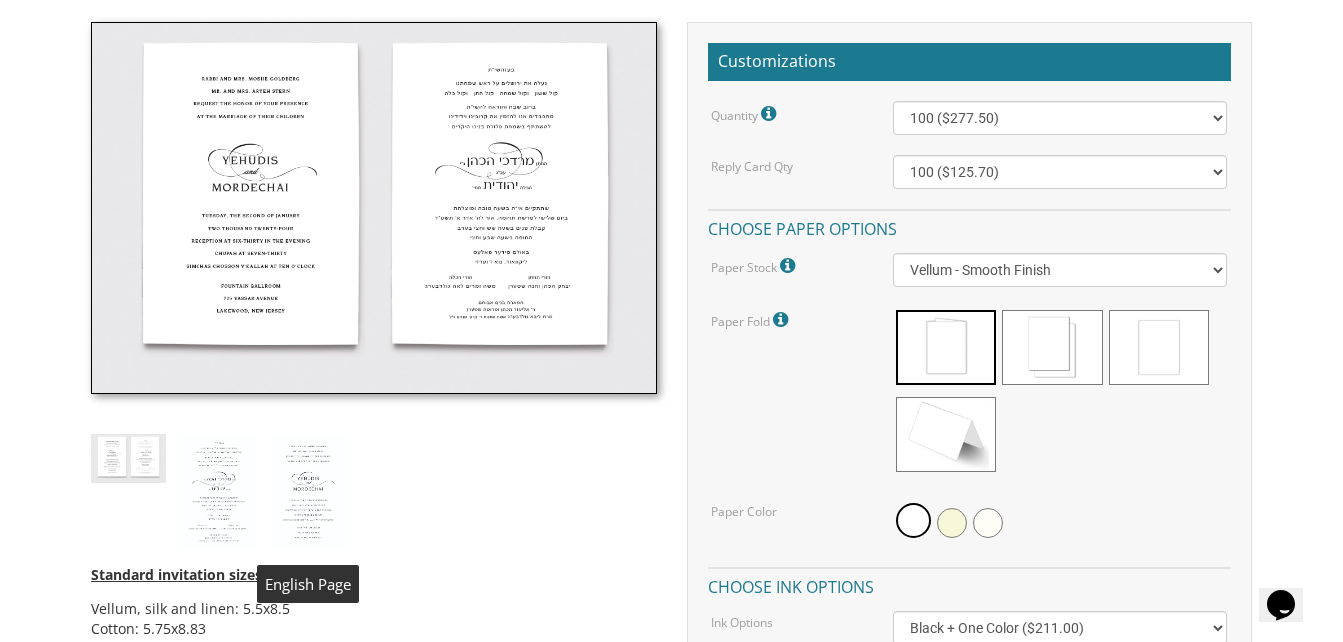 click at bounding box center [308, 492] 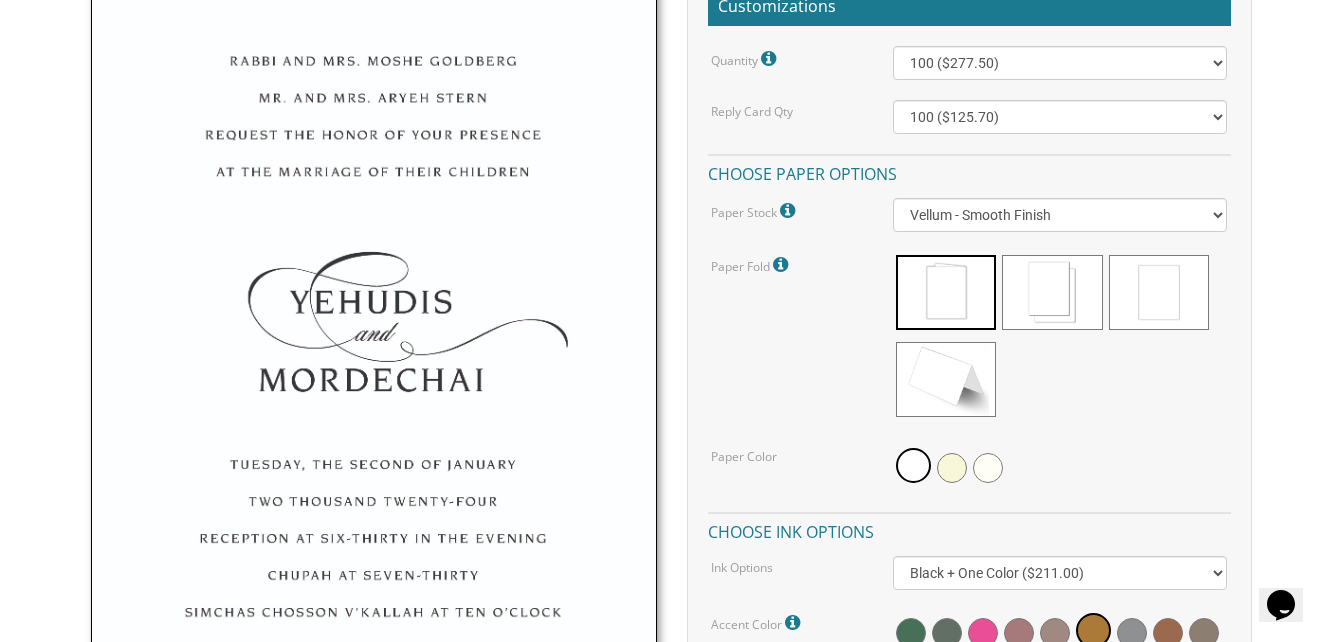 scroll, scrollTop: 607, scrollLeft: 0, axis: vertical 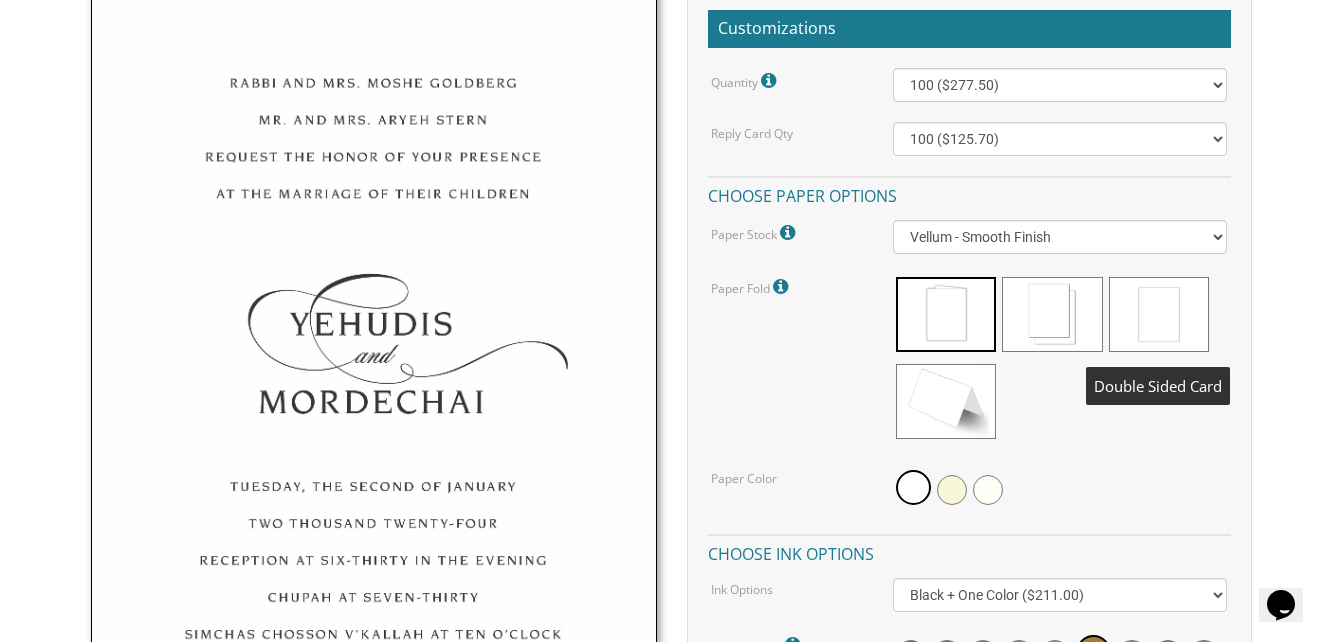 click at bounding box center (1159, 314) 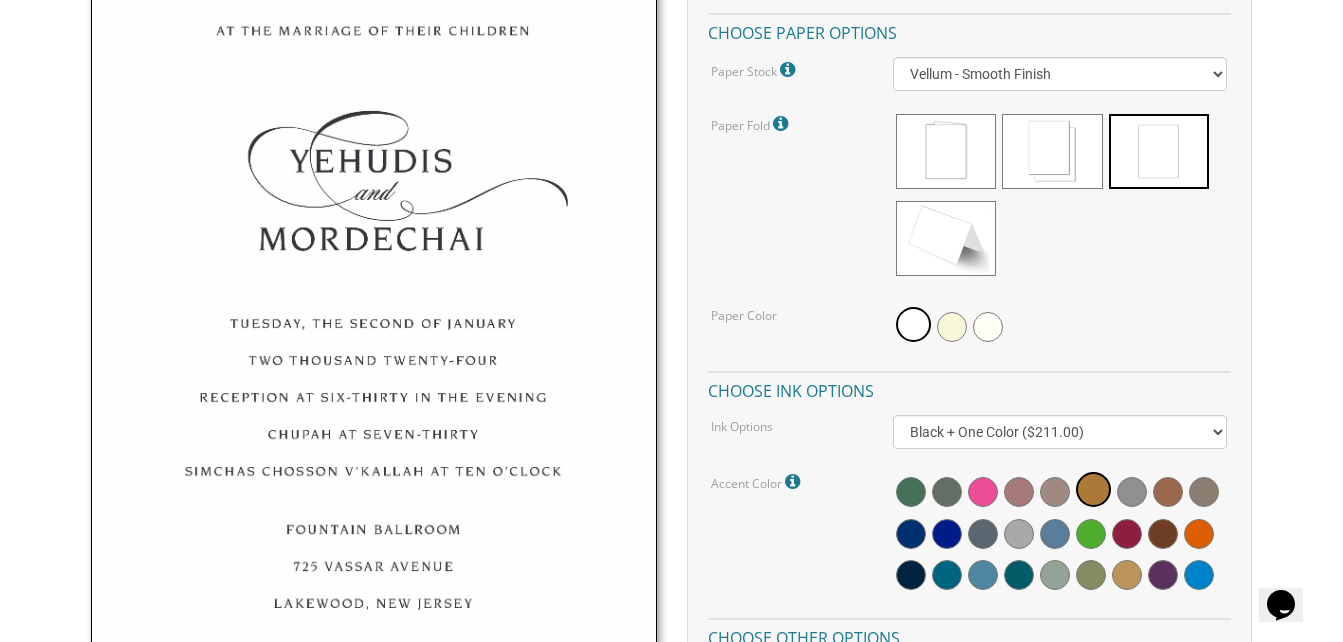 scroll, scrollTop: 769, scrollLeft: 0, axis: vertical 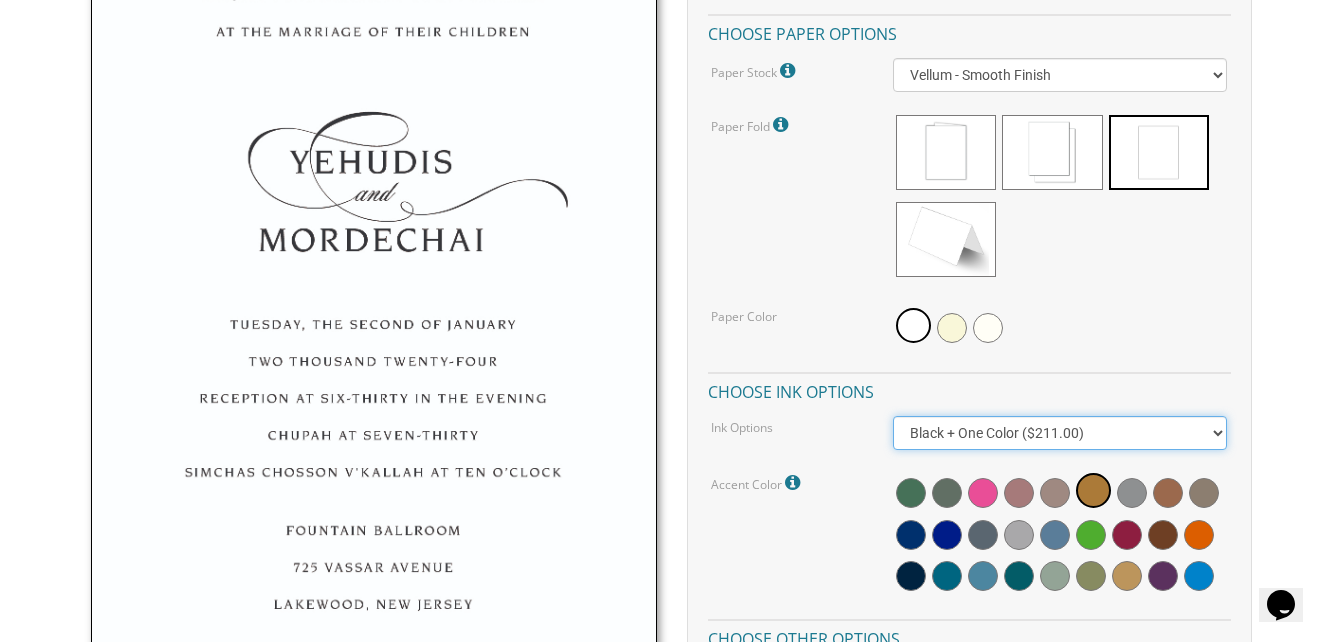 click on "Black Colored Ink ($65.00) Black + One Color ($211.00) Two Colors ($265.00)" at bounding box center [1060, 433] 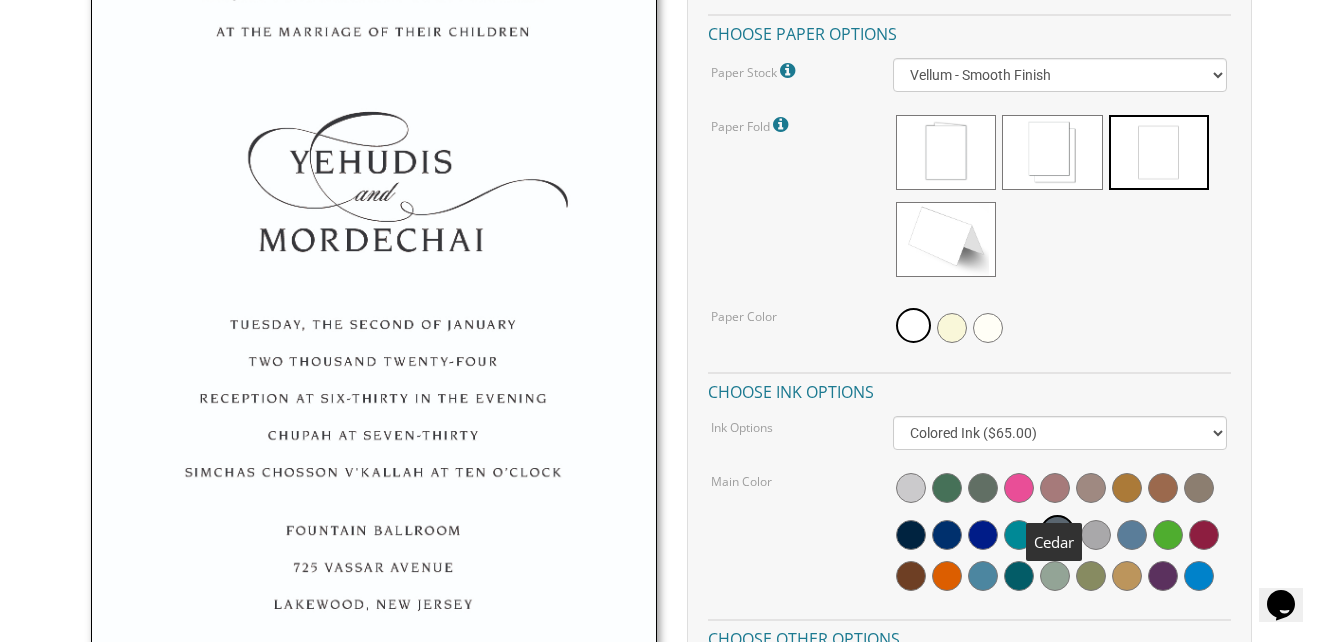 click at bounding box center [1060, 534] 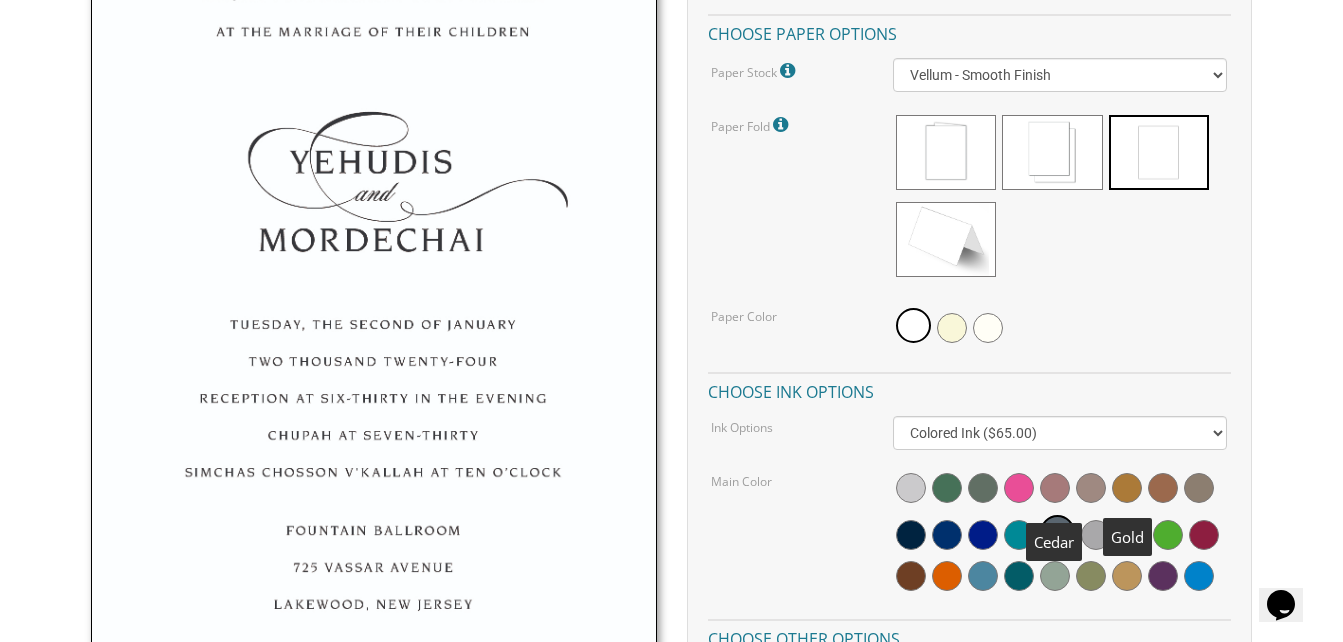 click at bounding box center [1127, 488] 